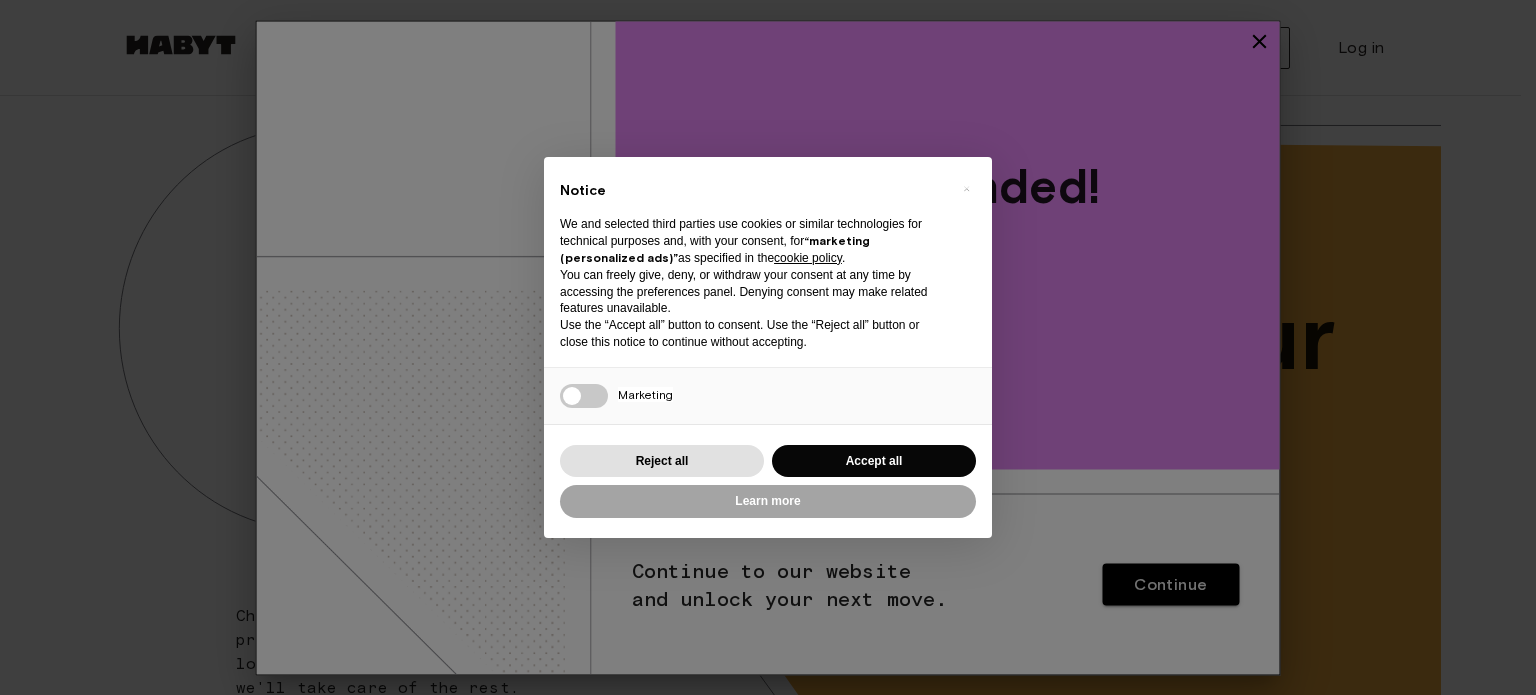 scroll, scrollTop: 0, scrollLeft: 0, axis: both 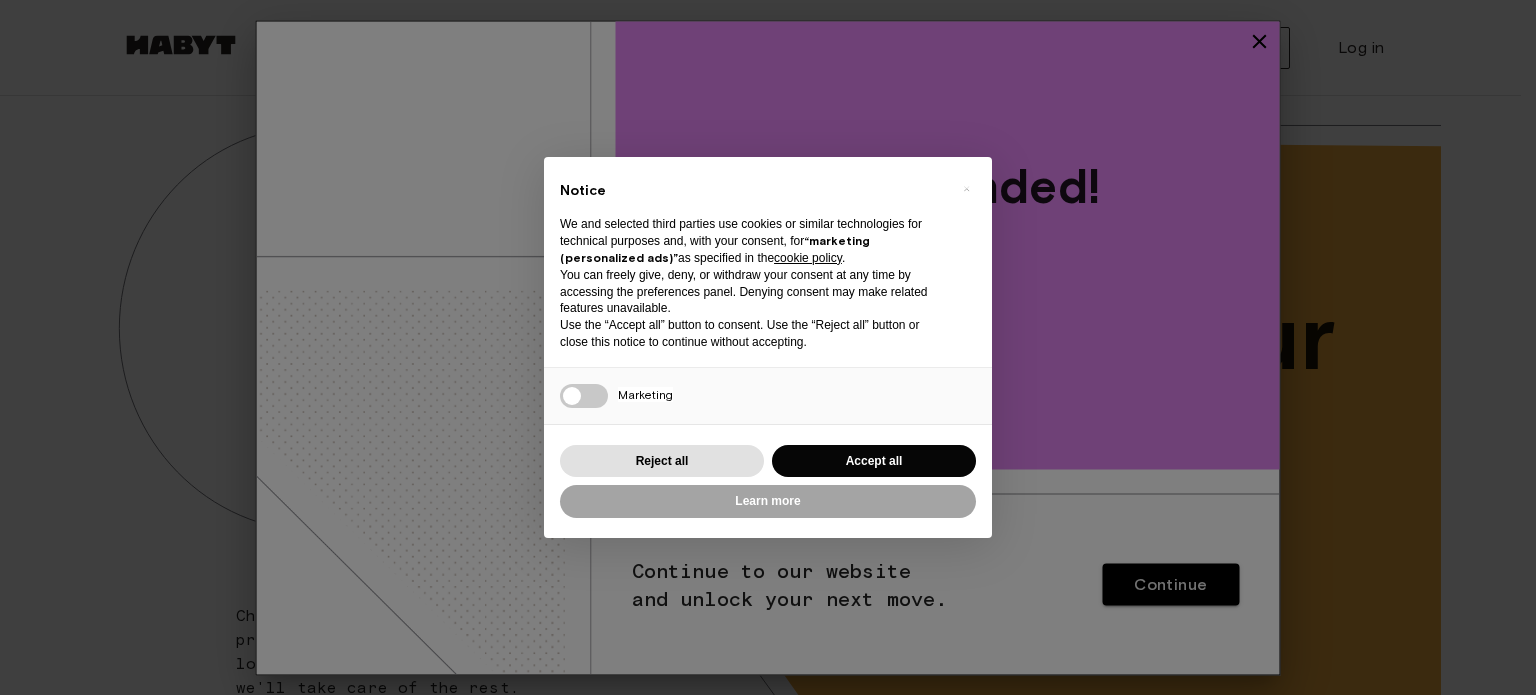 click on "Accept all" at bounding box center [874, 461] 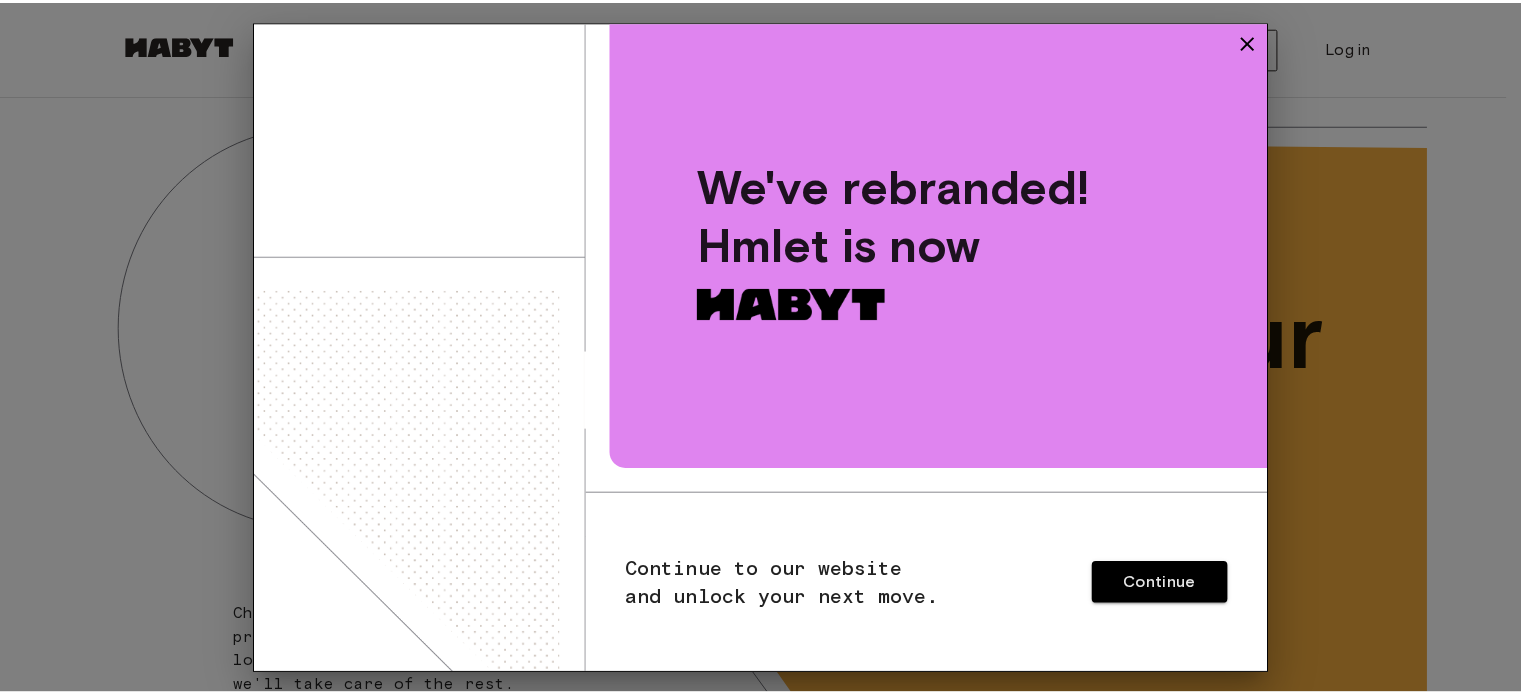scroll, scrollTop: 0, scrollLeft: 0, axis: both 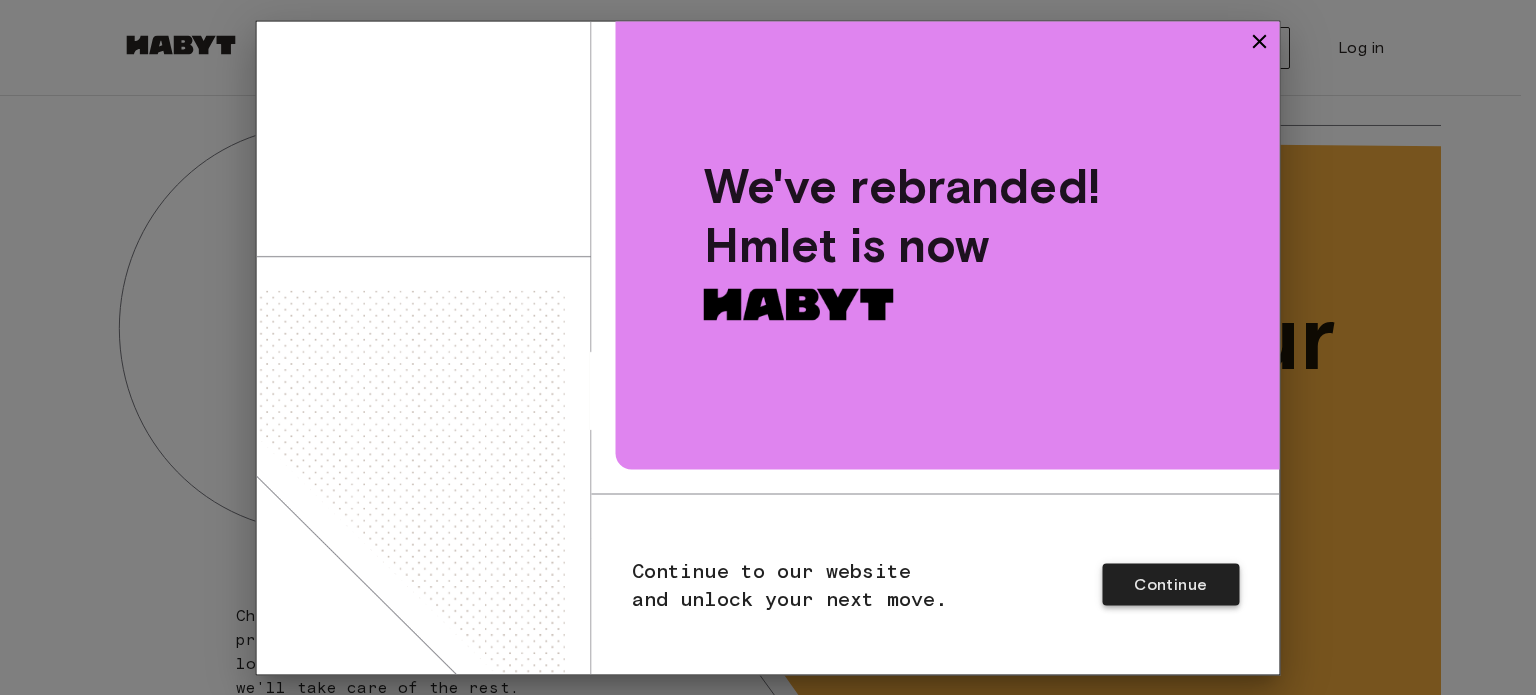 click on "Continue" at bounding box center (1170, 584) 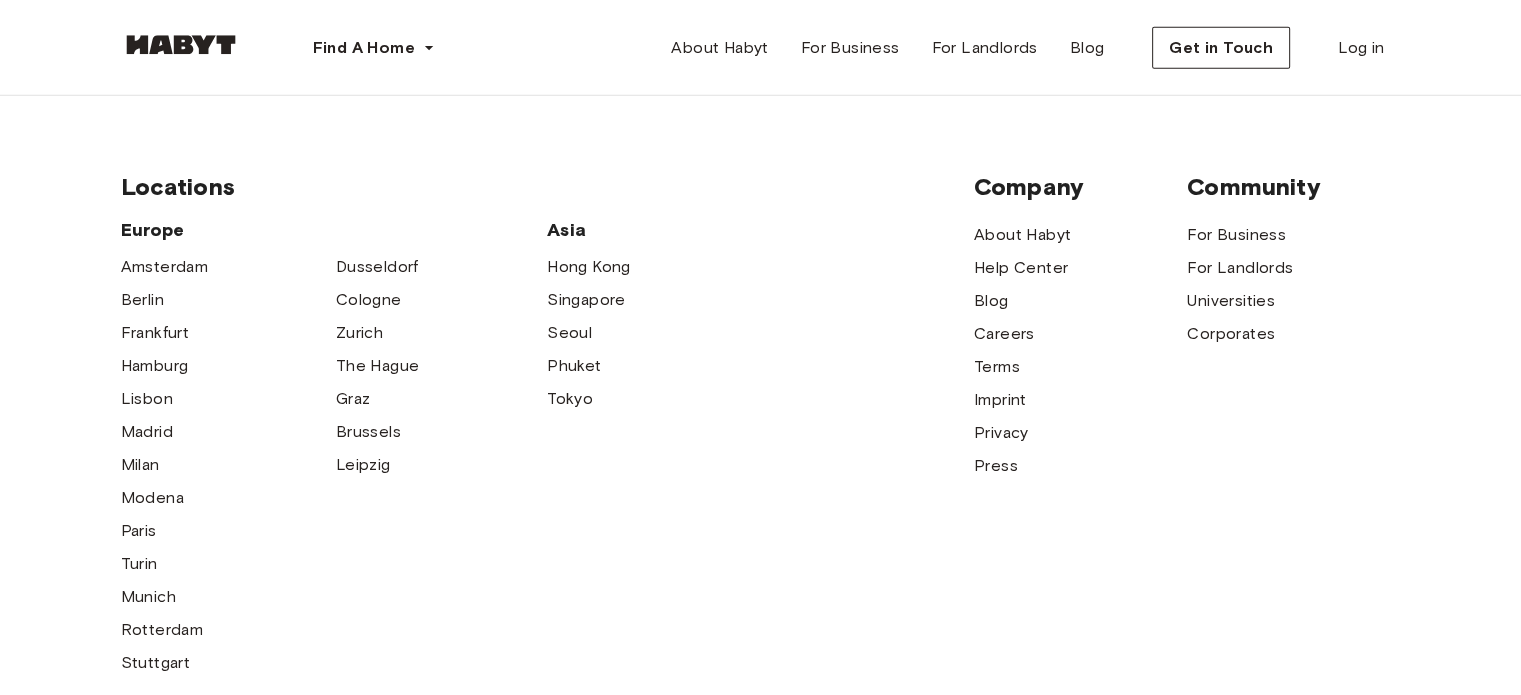 scroll, scrollTop: 5100, scrollLeft: 0, axis: vertical 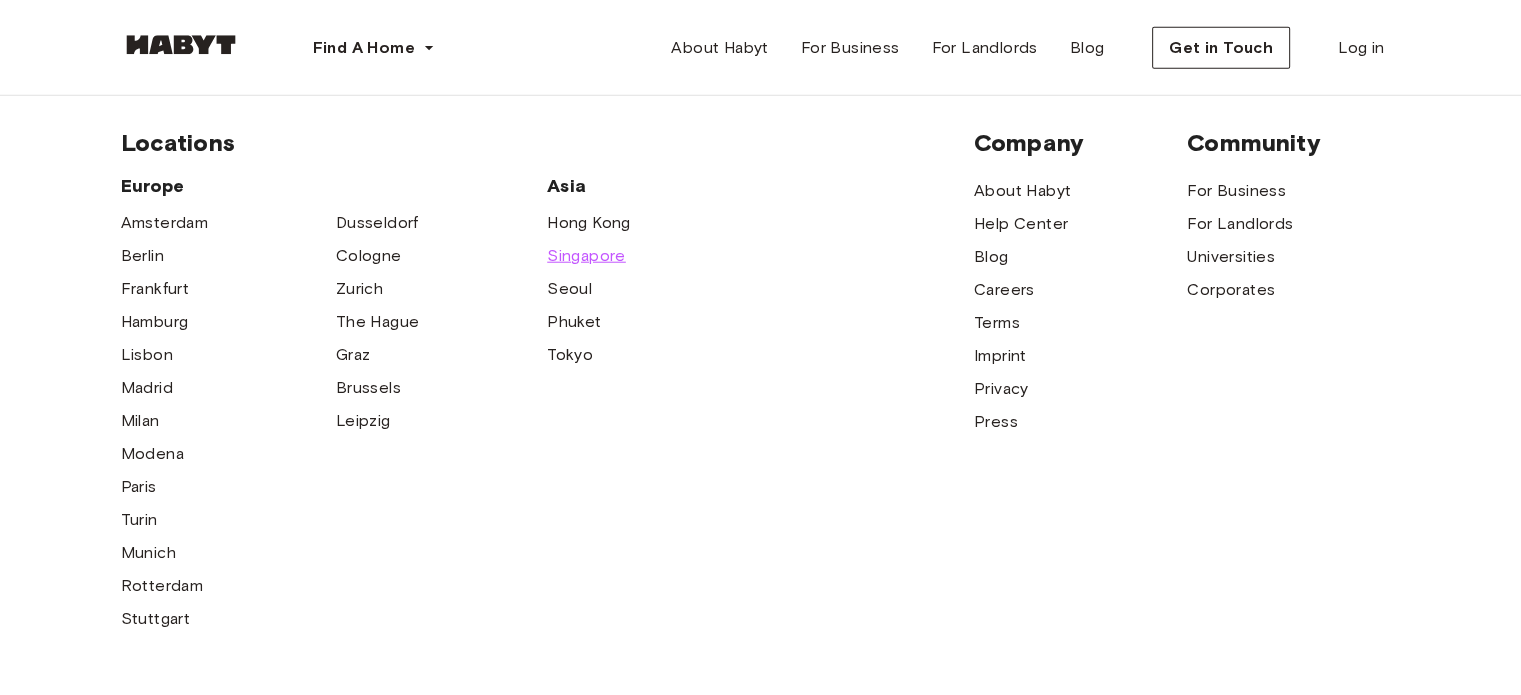 click on "Singapore" at bounding box center [586, 256] 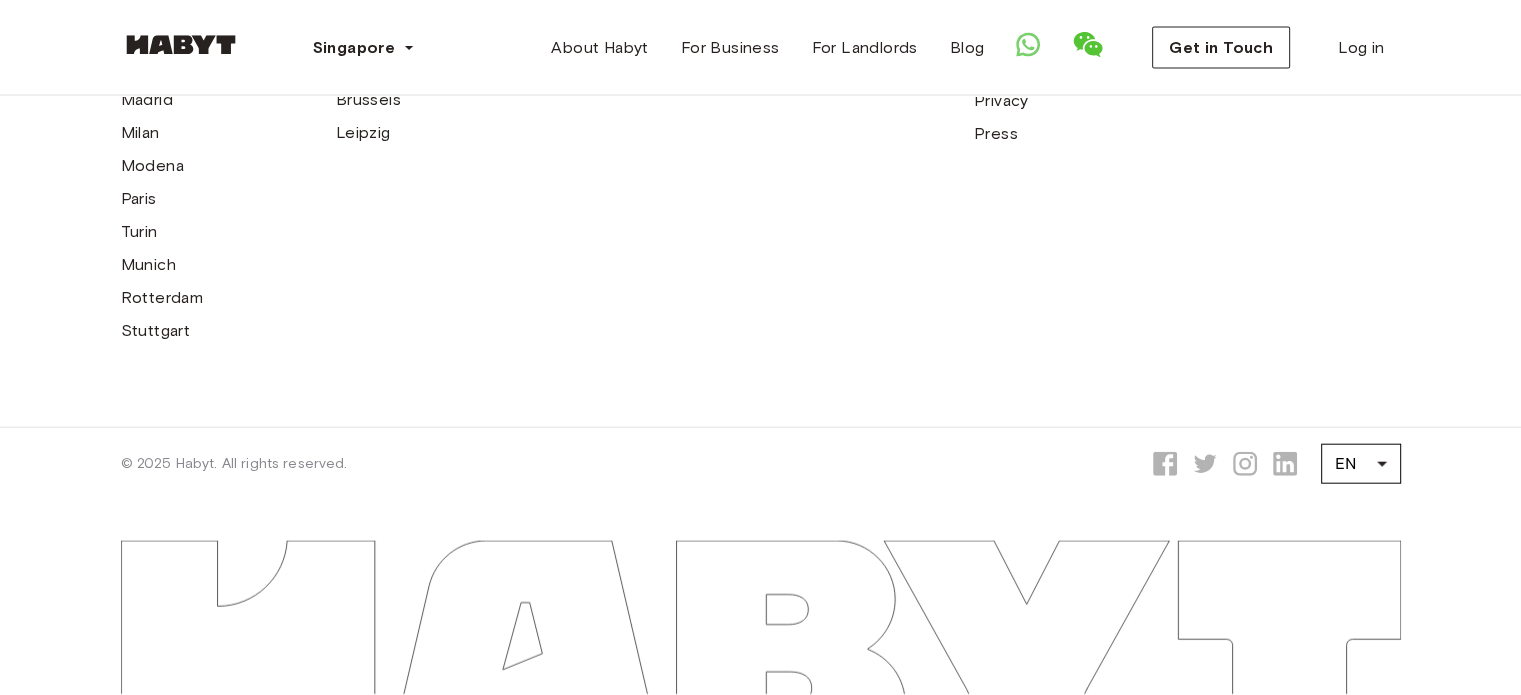 scroll, scrollTop: 0, scrollLeft: 0, axis: both 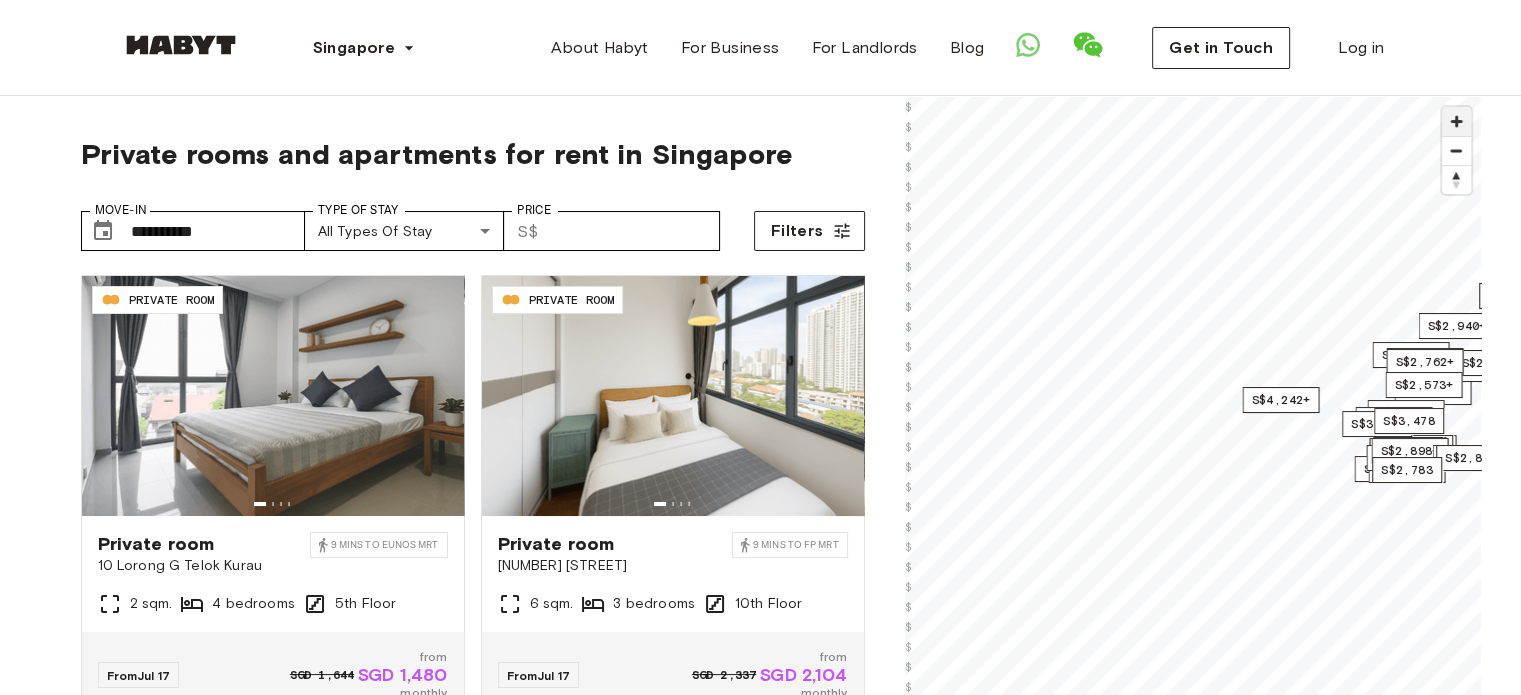 click at bounding box center [1456, 121] 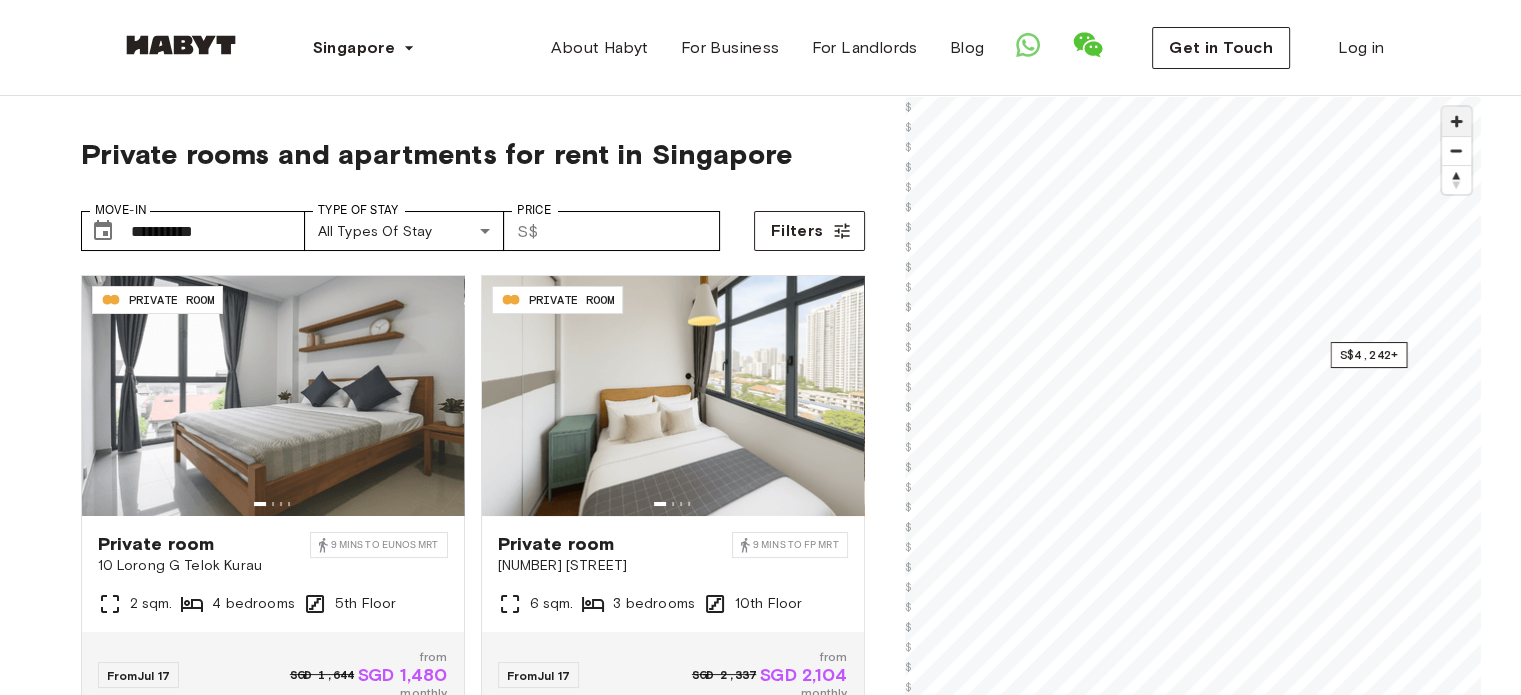 click at bounding box center [1456, 121] 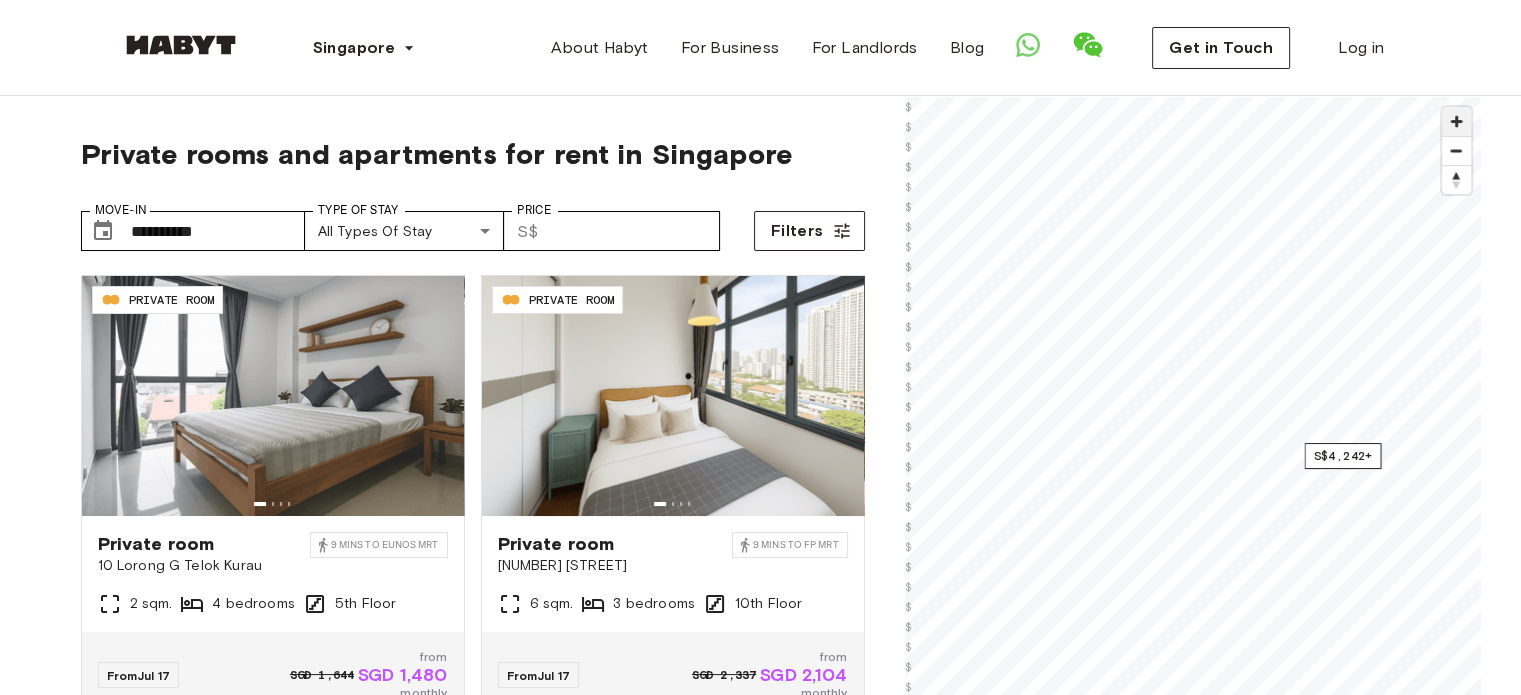 click at bounding box center (1456, 121) 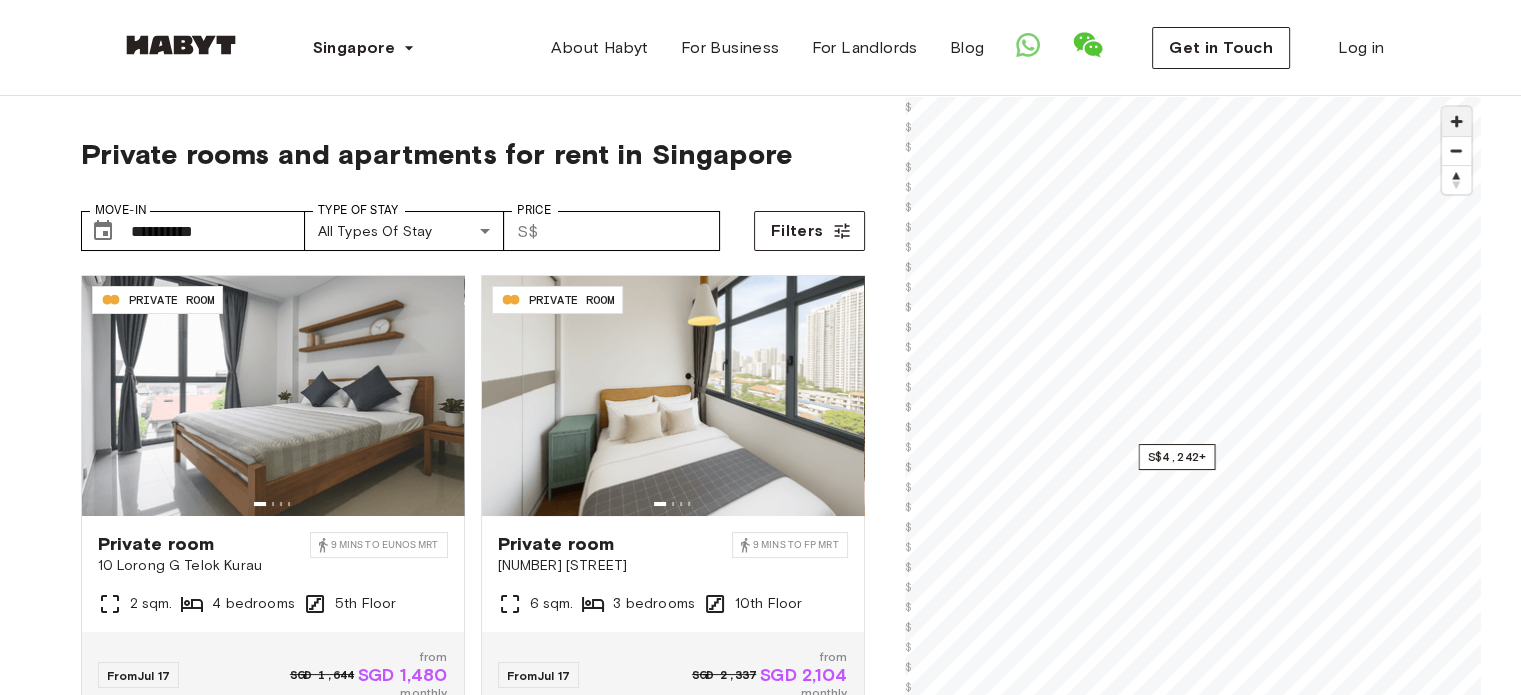 click at bounding box center (1456, 121) 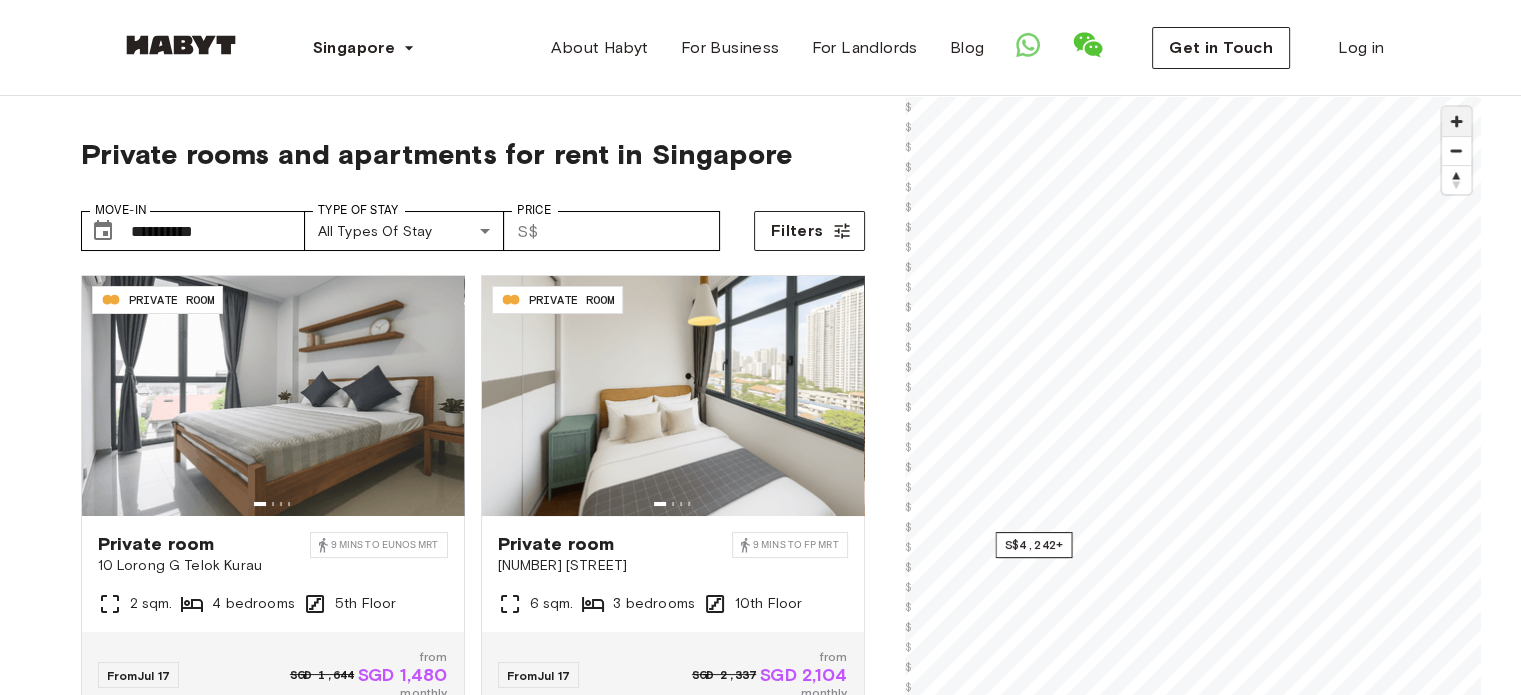 click at bounding box center [1456, 121] 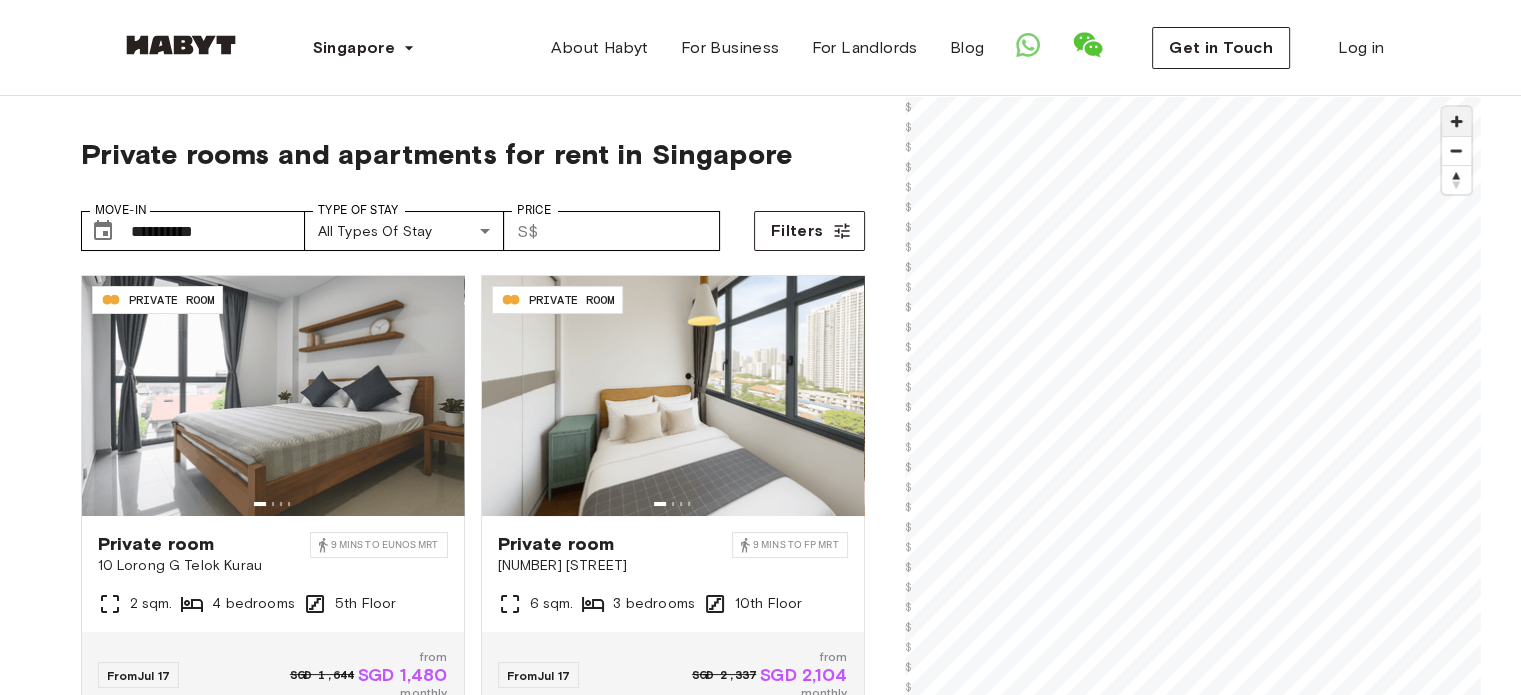 click at bounding box center [1456, 121] 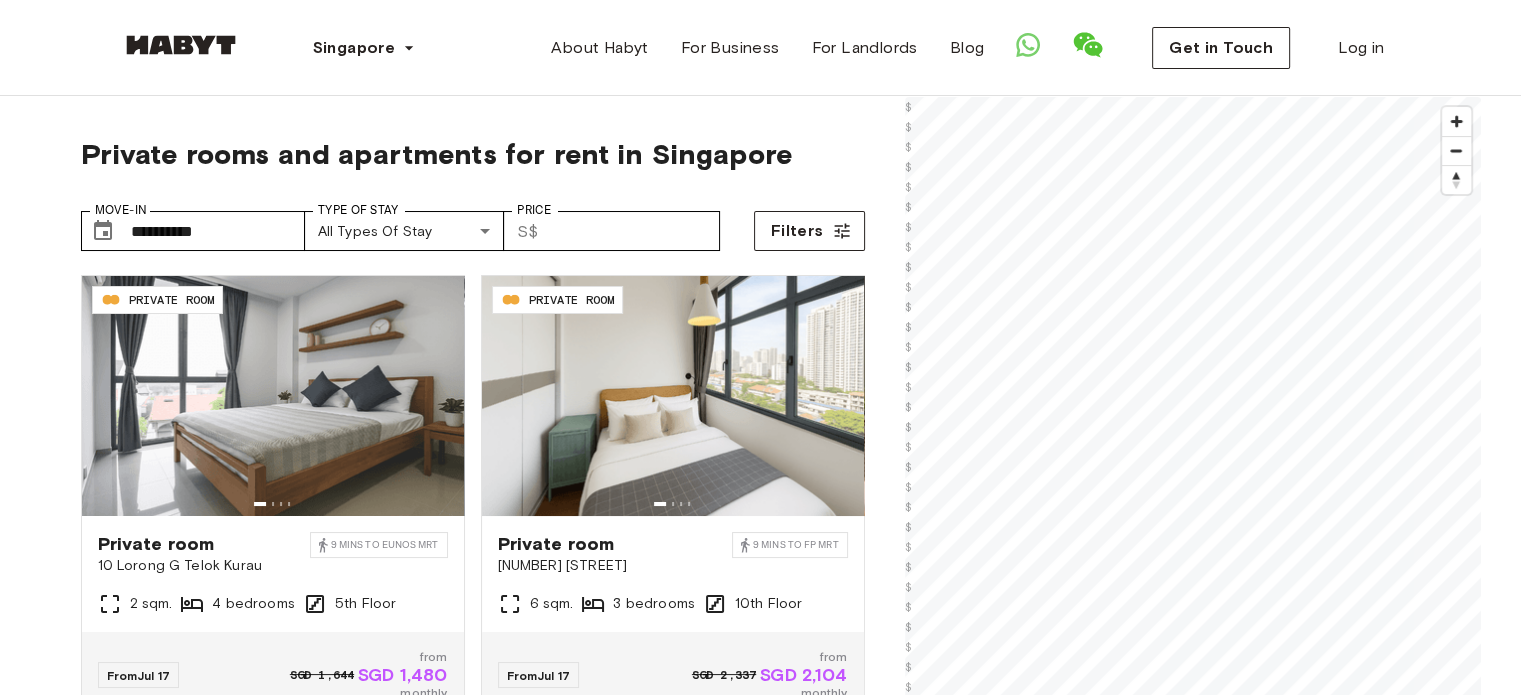 click on "[NUMBER] [STREET]" at bounding box center (760, 2293) 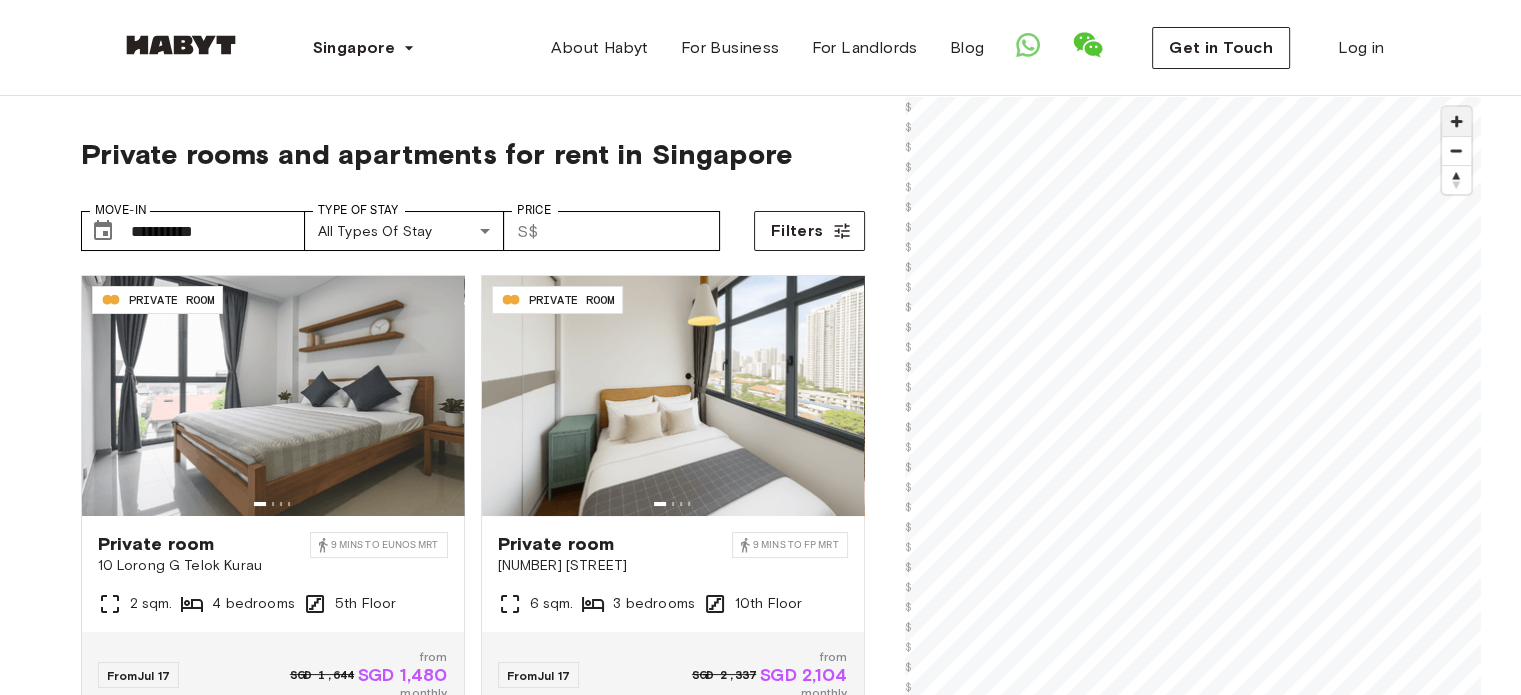 click on "S$1,480+ S$1,531+ S$1,955+ S$2,293 S$1,919+ S$1,688+ S$2,400+ S$2,547 S$2,547 S$1,817+ S$7,036 S$1,655+ S$1,418 S$2,940+ S$2,139+ S$1,995 S$2,625+ S$2,289+ S$2,205+ S$1,680+ S$1,995 S$3,261+ S$2,793+ S$3,287 S$2,657+ S$4,200 S$1,754+ S$2,757+ S$2,898+ S$4,242+ S$2,342+ S$2,104+ S$3,623+ S$2,599+ S$1,802+ S$2,226+ S$3,024 S$2,410 S$3,381 S$2,153+ S$4,410 S$2,258+ S$2,762+ S$3,478 S$2,898+ S$2,757 S$1,911+ S$2,864 S$2,783 S$2,783 S$2,573+ © Mapbox   © OpenStreetMap   Improve this map $ $ $ $ $ $ $ $ $ $ $ $ $ $ $ $ $ $ $ $ $ $ $ $ $ $ $ $ $ $ $ $ $ $ $ $ $ $ $ $ $ $ $ $ $ $ $ $ $ $ $" at bounding box center (1193, 444) 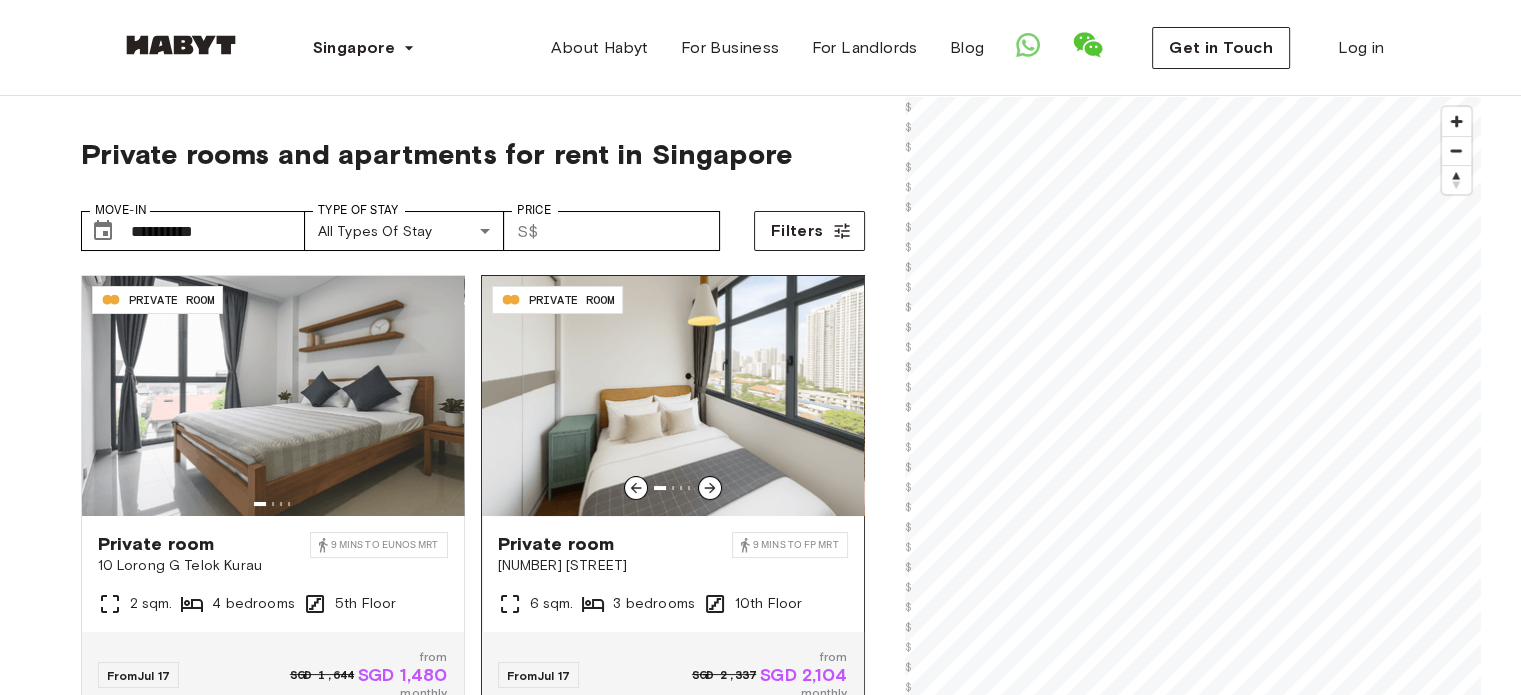 click on "[NUMBER] [STREET]" at bounding box center (761, 533) 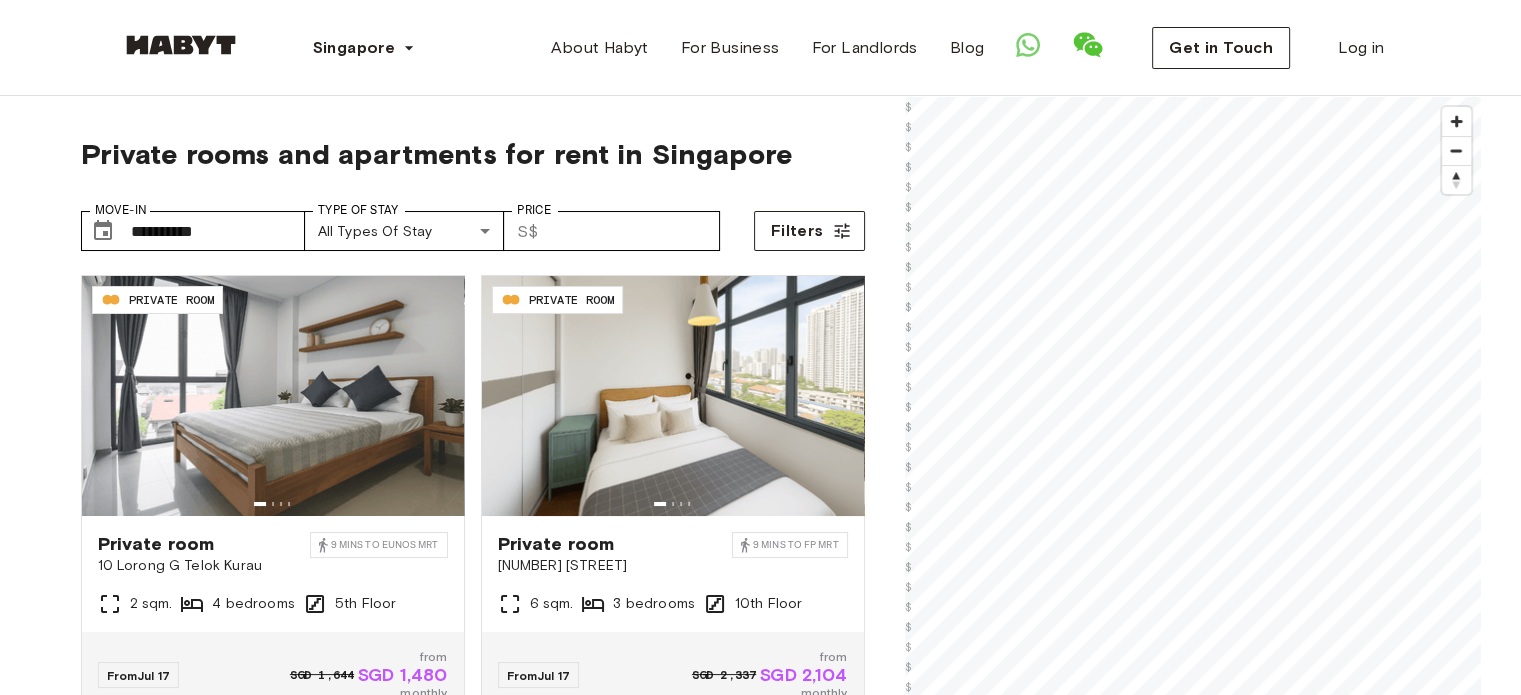 click on "[NUMBER] [STREET]" at bounding box center (760, 2293) 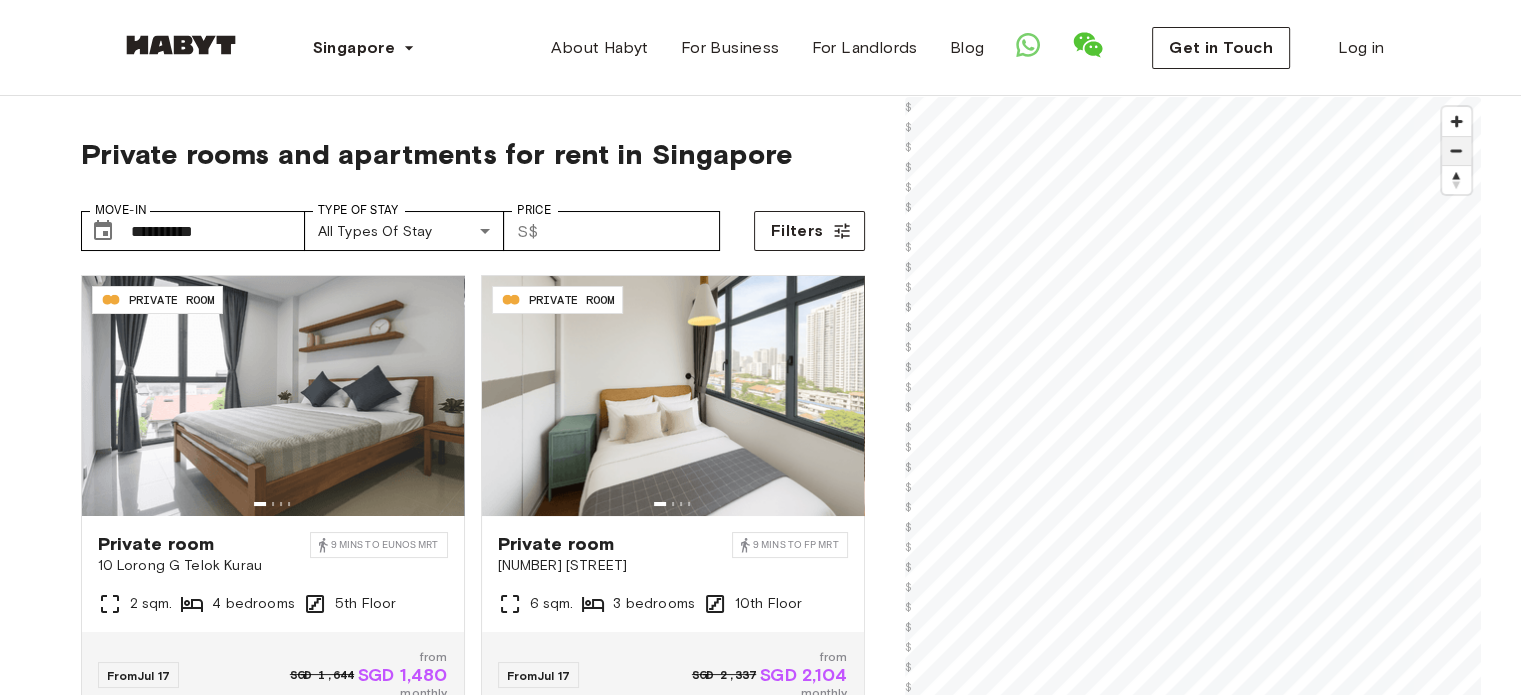 click at bounding box center (1456, 151) 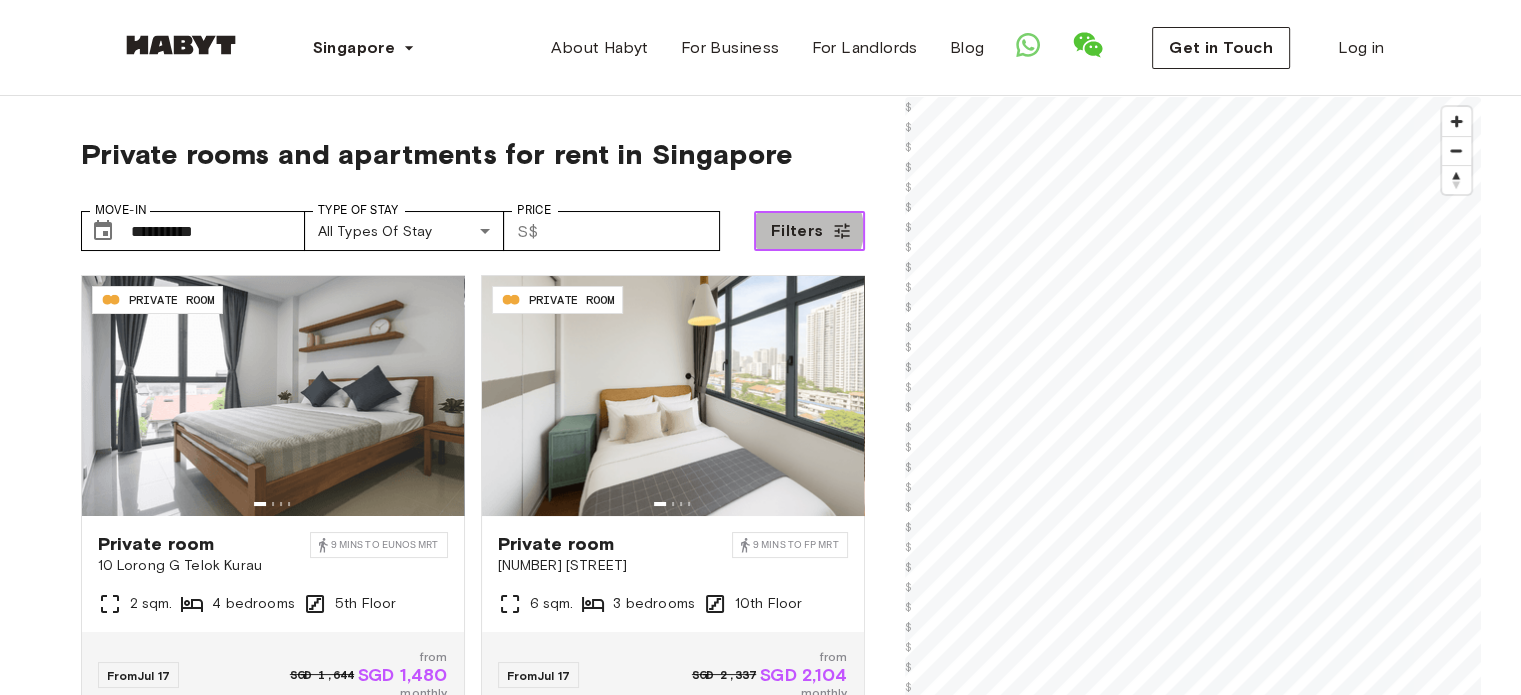 click on "Filters" at bounding box center (797, 231) 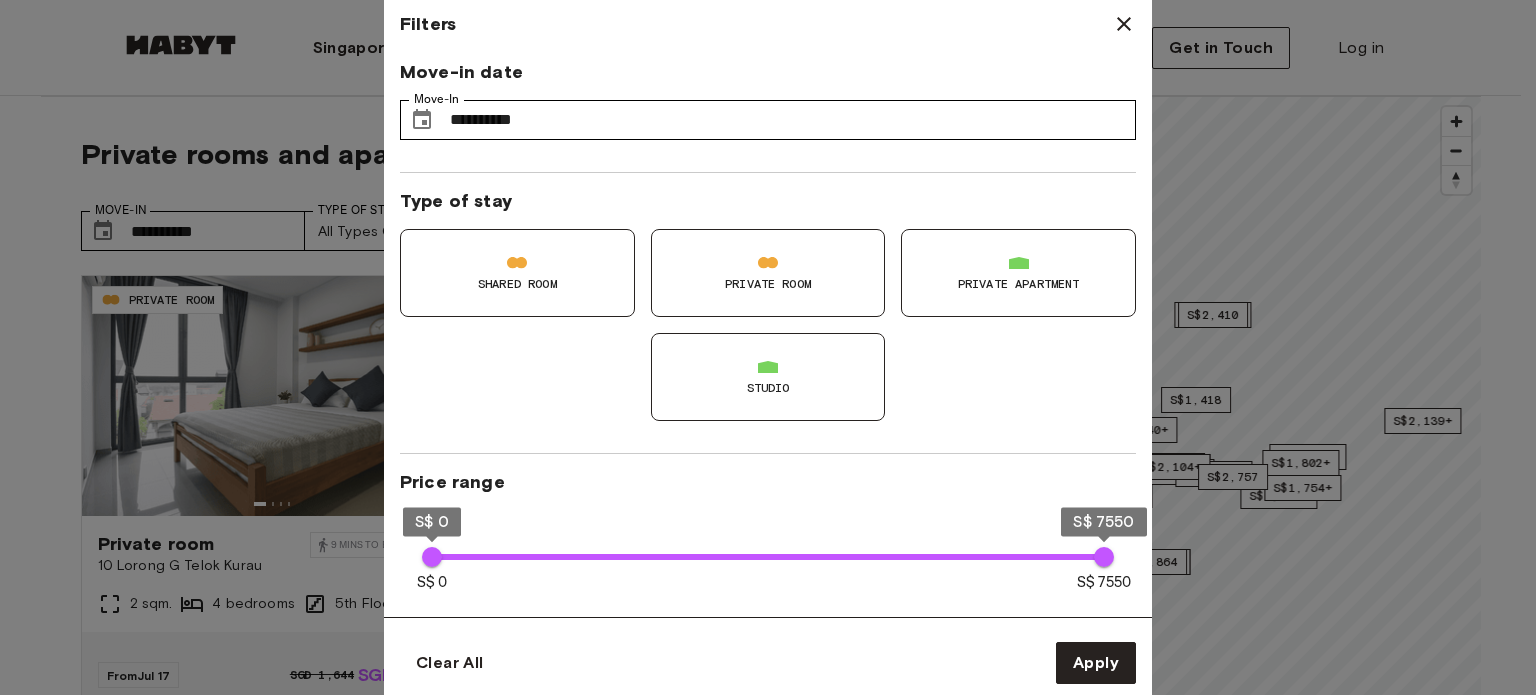click on "Private Room" at bounding box center (768, 284) 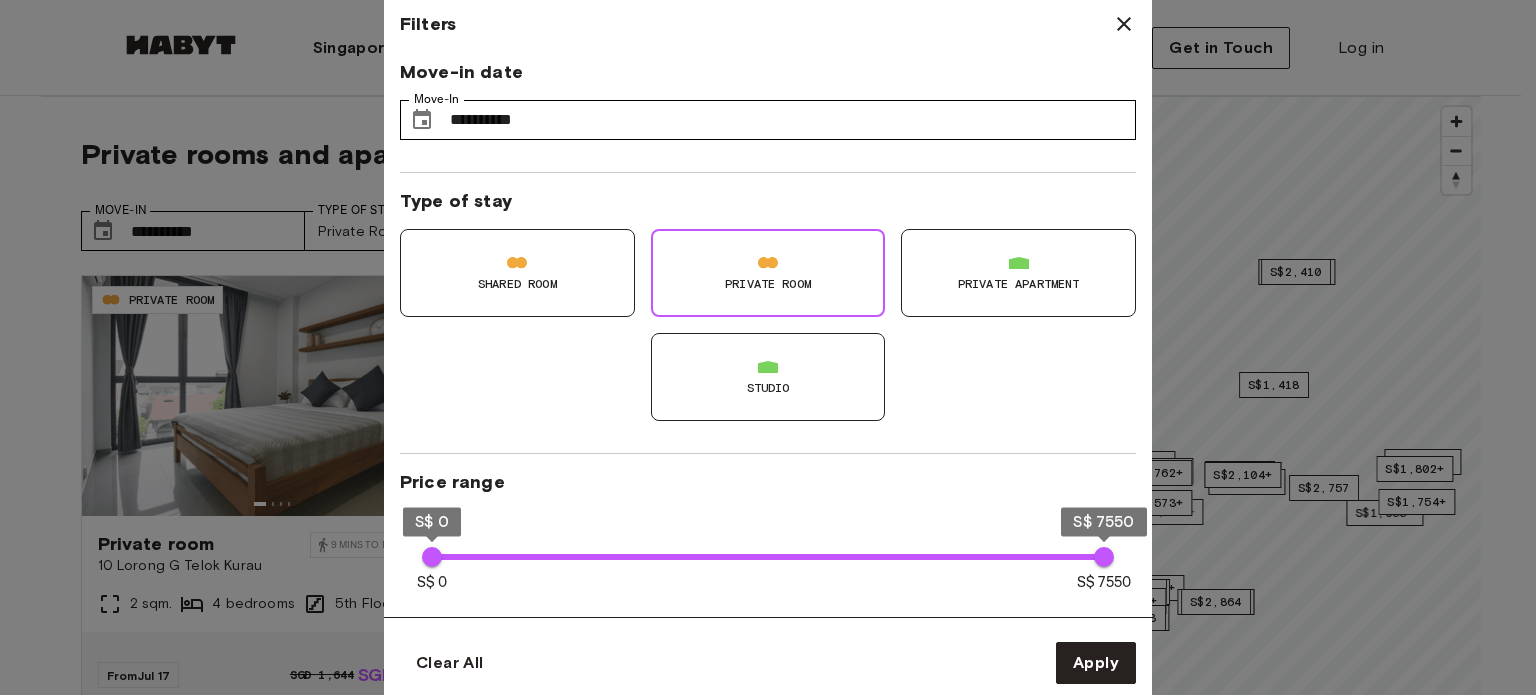 click on "Private apartment" at bounding box center (1019, 284) 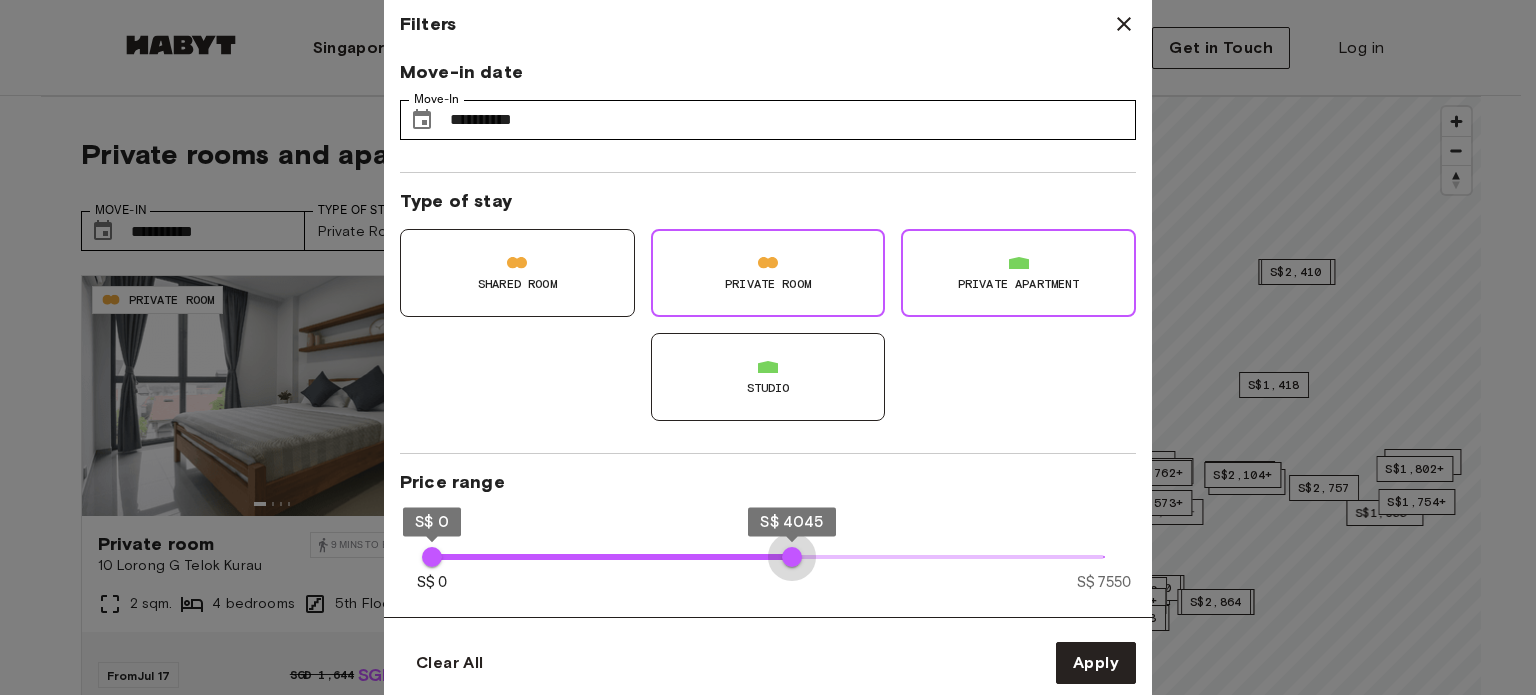 type on "****" 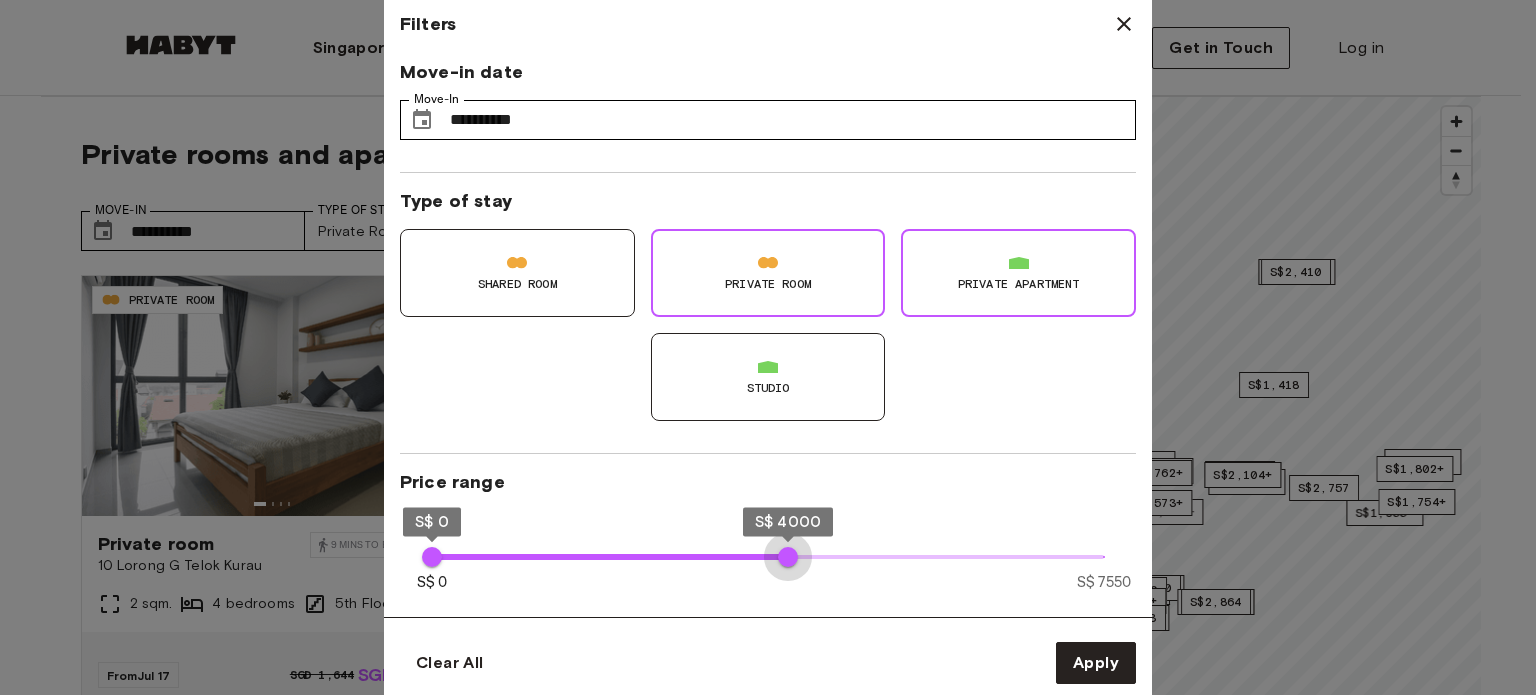 drag, startPoint x: 1100, startPoint y: 553, endPoint x: 788, endPoint y: 552, distance: 312.00162 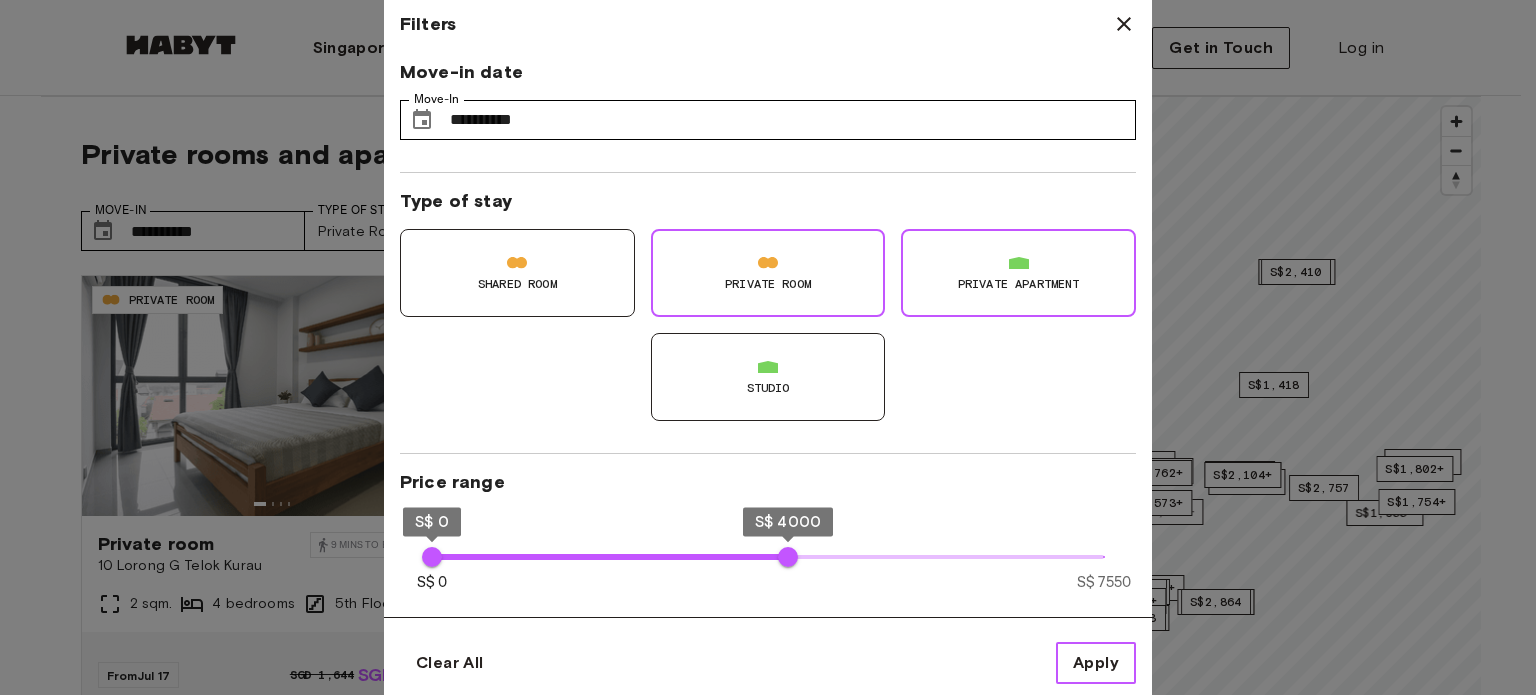 click on "Apply" at bounding box center (1096, 663) 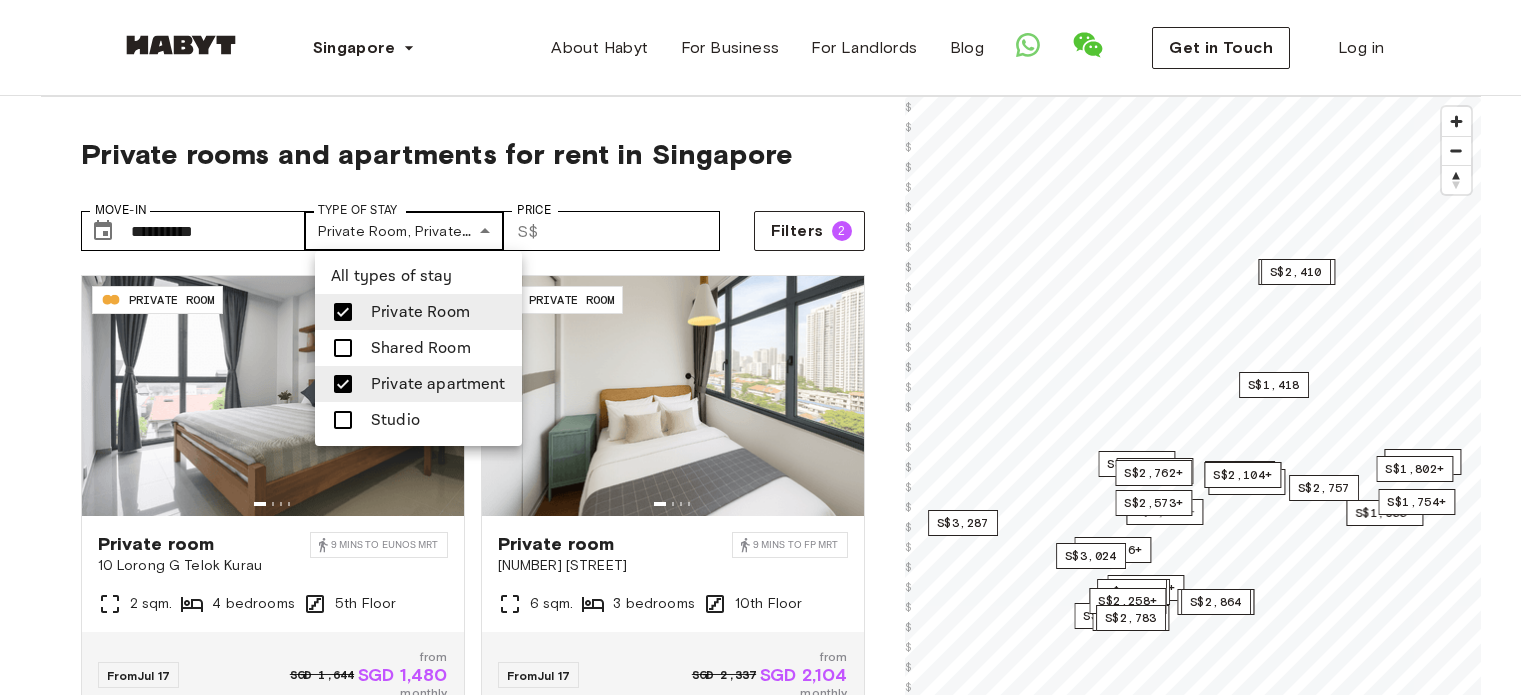 click on "[NUMBER] [STREET]" at bounding box center (768, 2293) 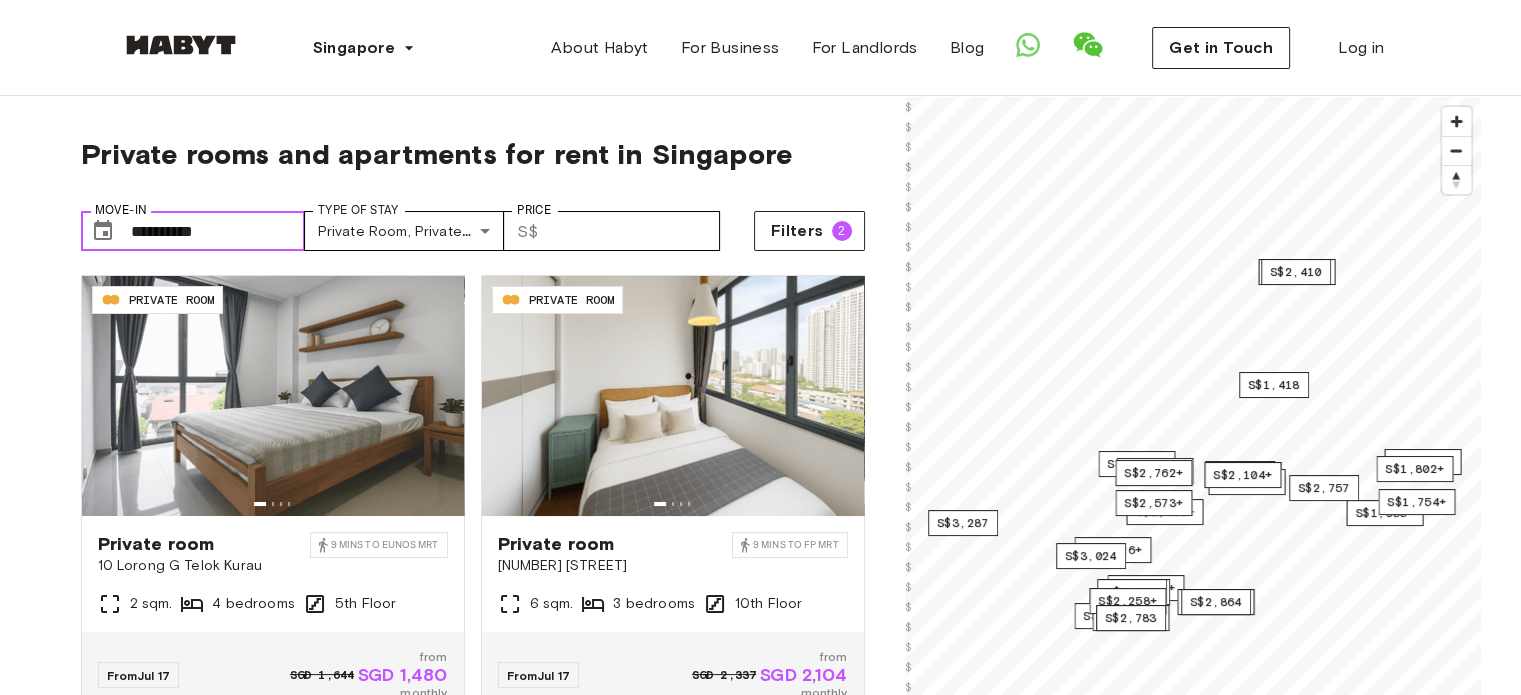 click on "**********" at bounding box center (218, 231) 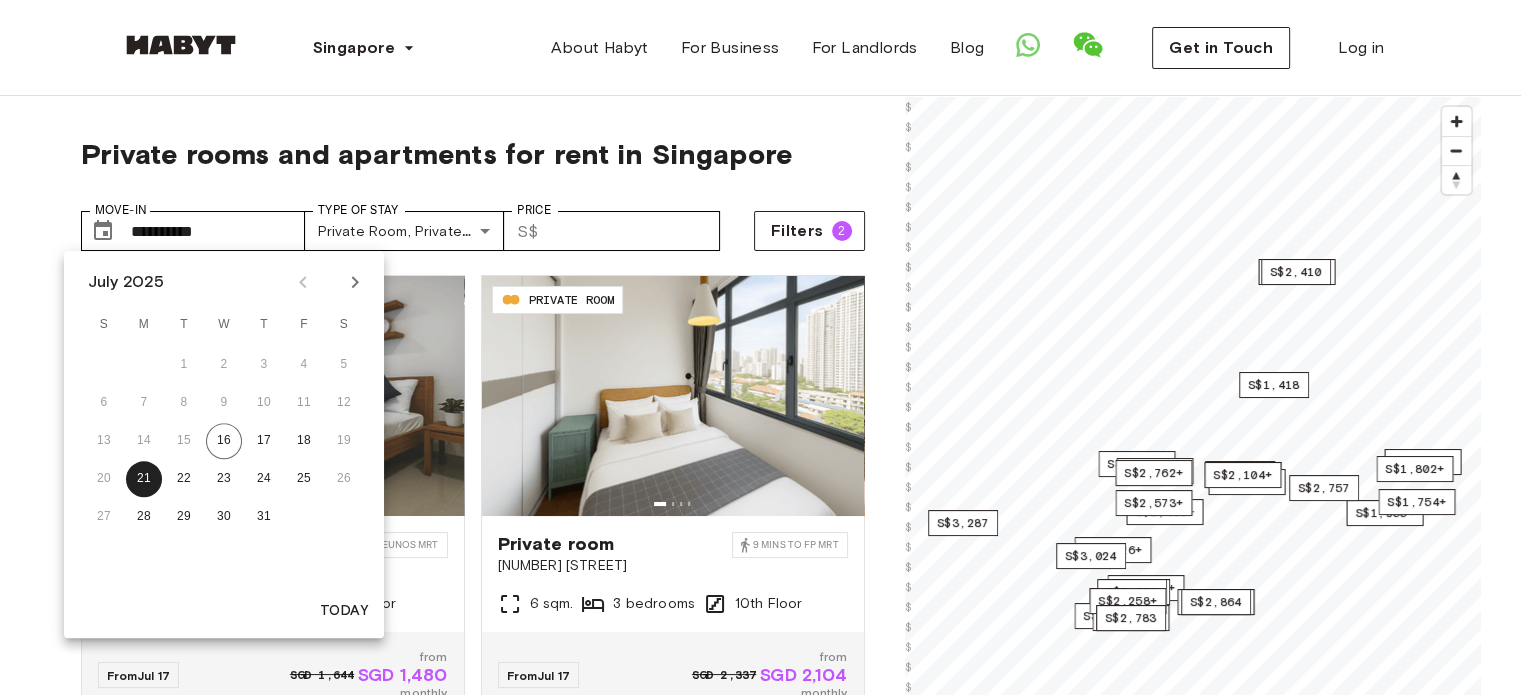 click 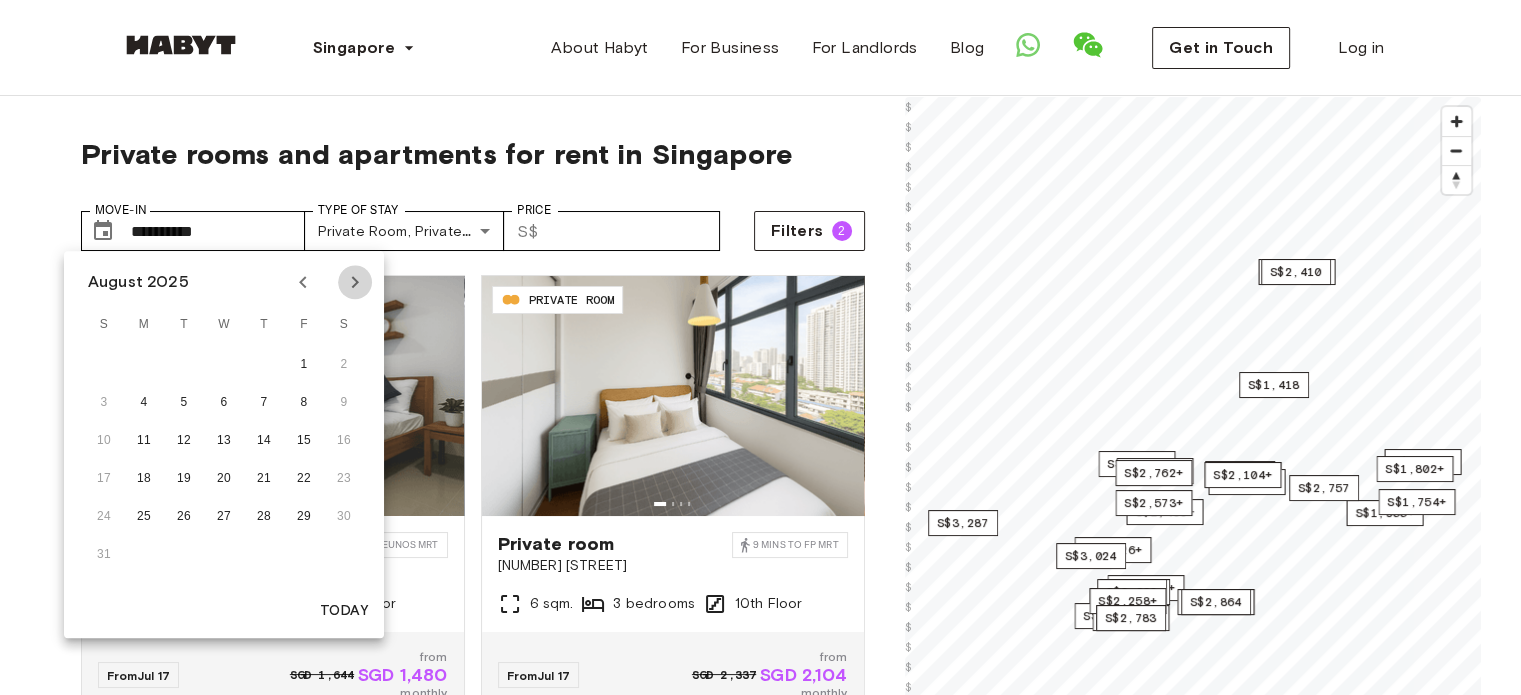 click 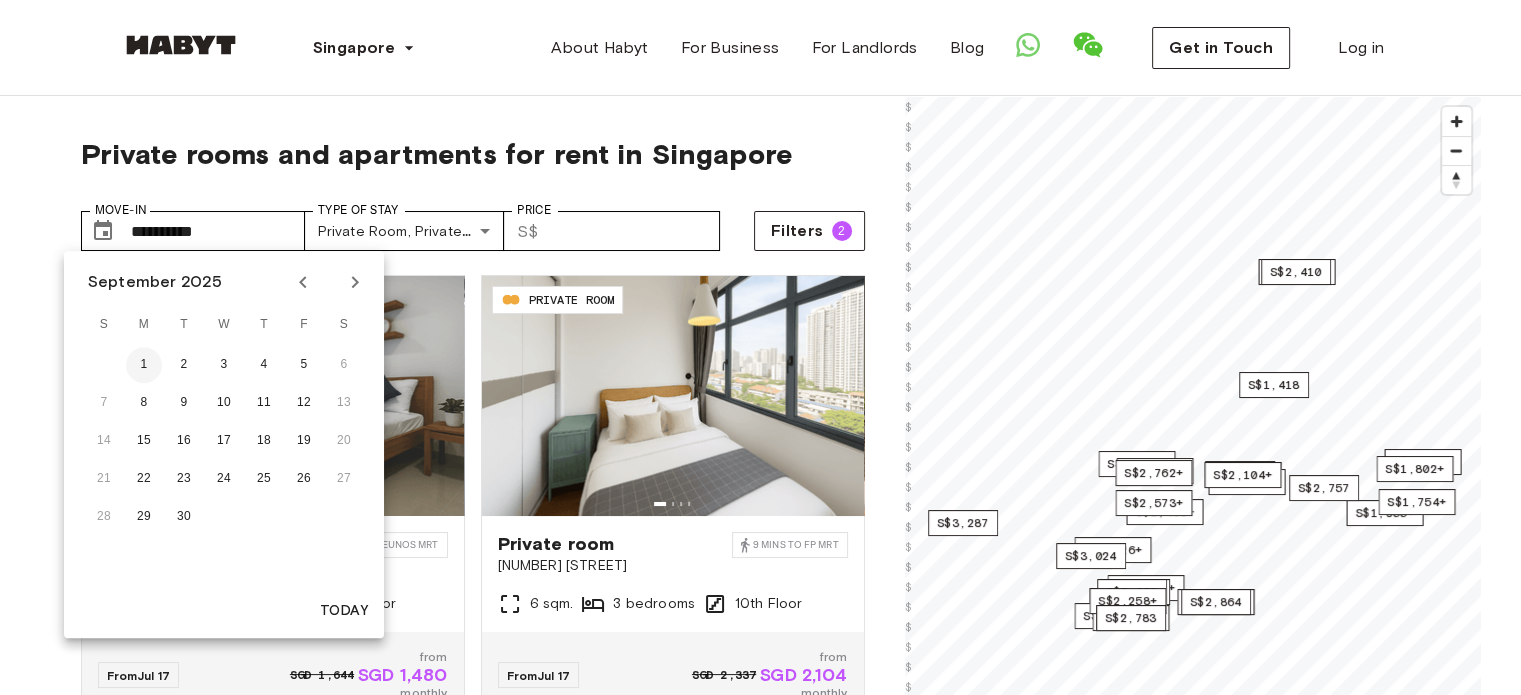 click on "1" at bounding box center (144, 365) 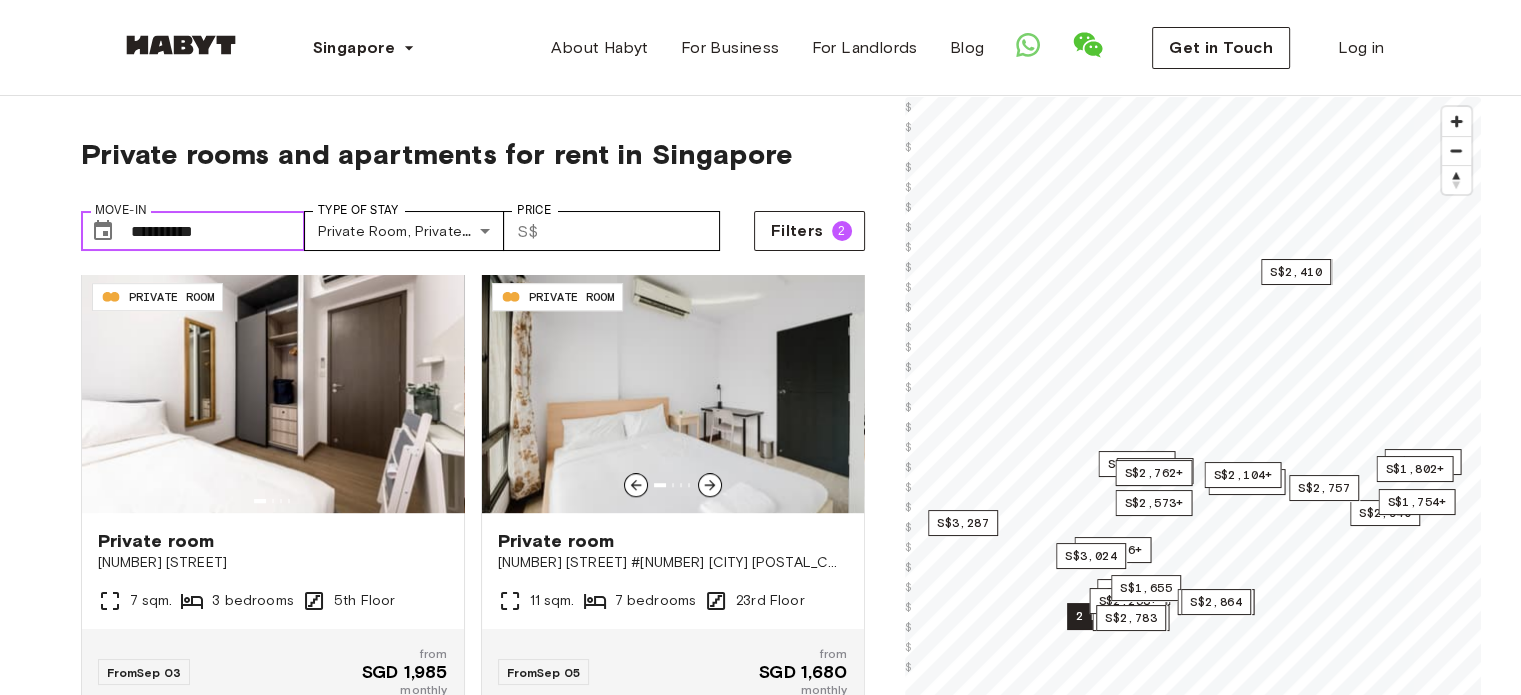 scroll, scrollTop: 1500, scrollLeft: 0, axis: vertical 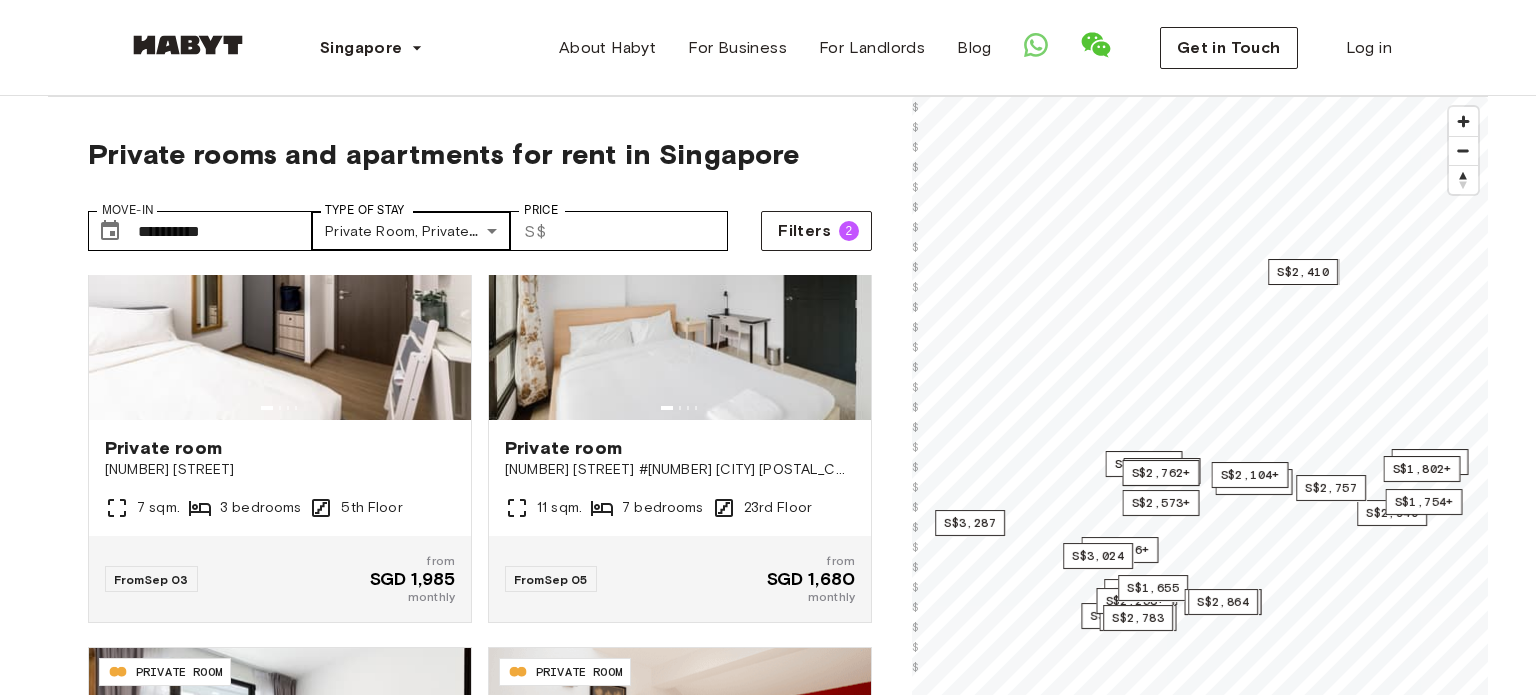click on "[NUMBER] [STREET]" at bounding box center (768, 2293) 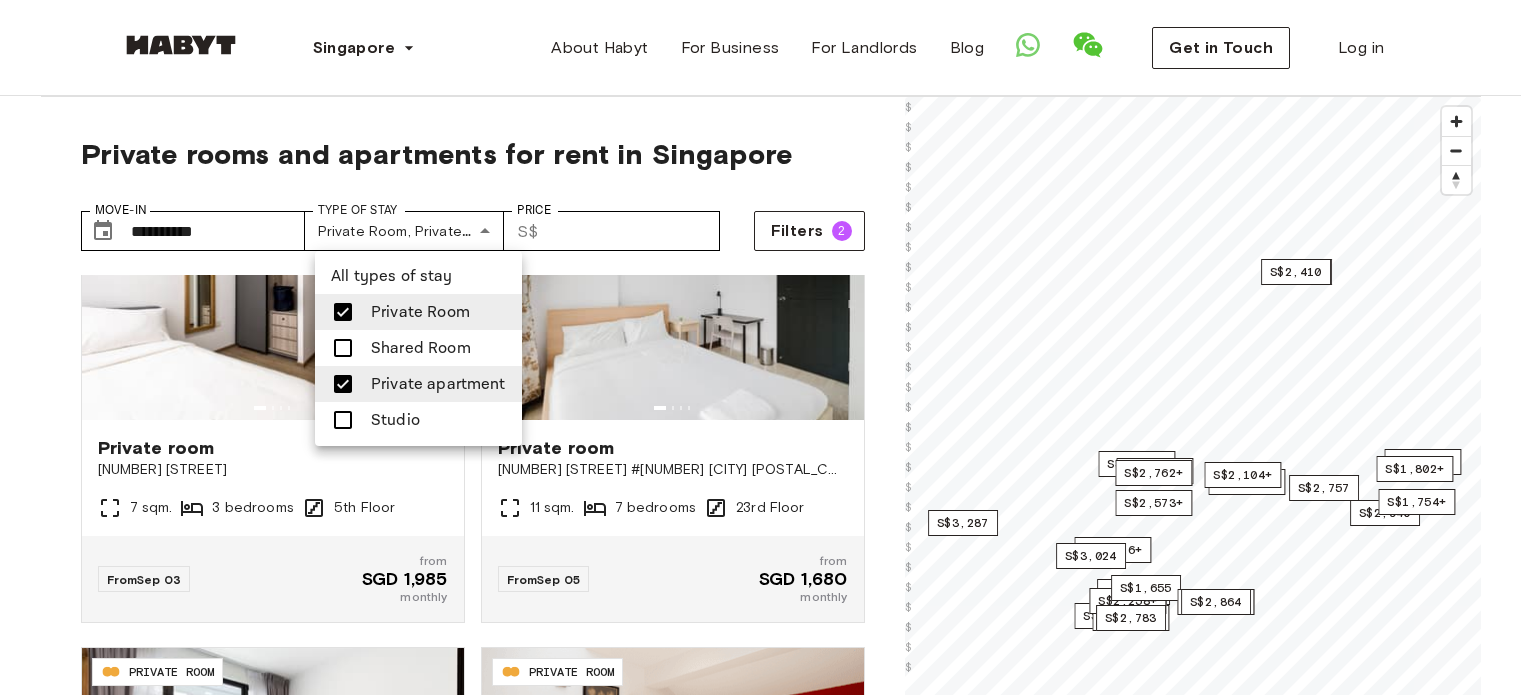 click at bounding box center (768, 347) 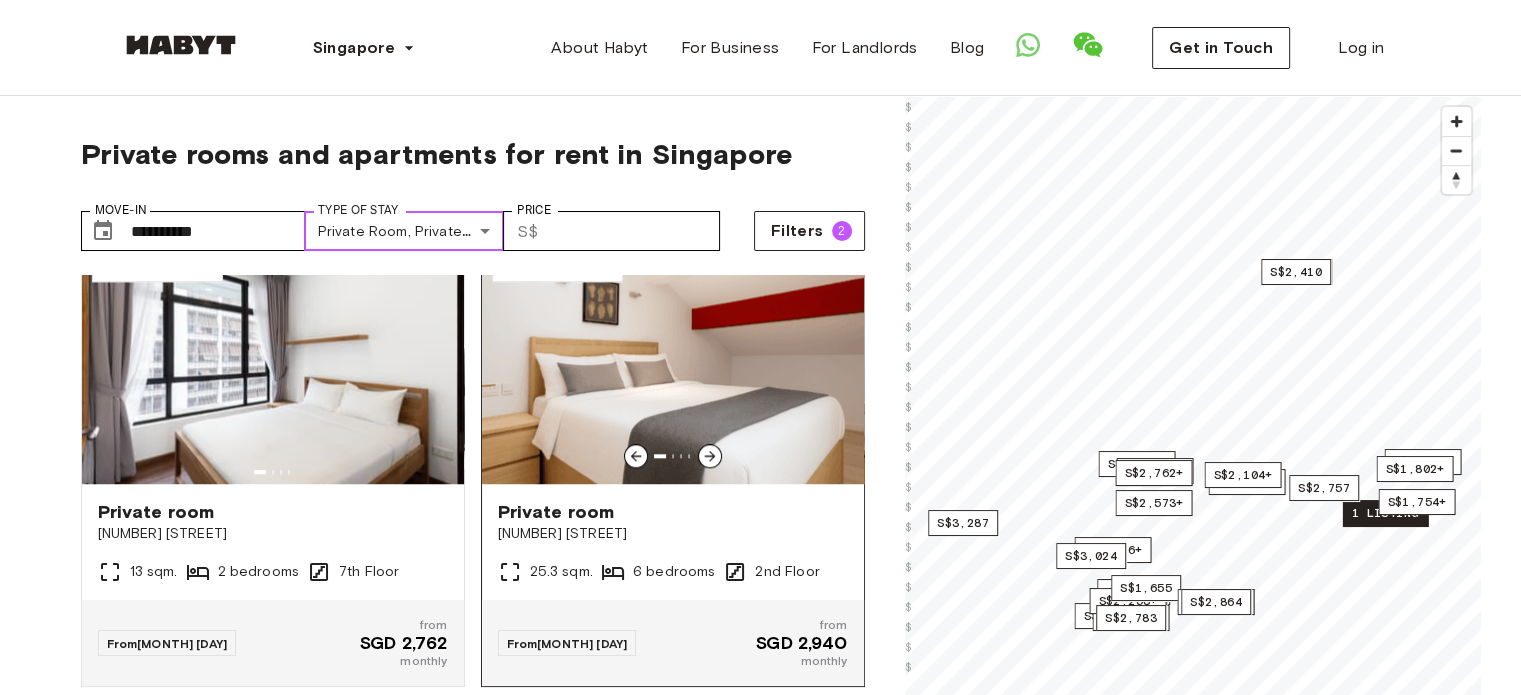 scroll, scrollTop: 1900, scrollLeft: 0, axis: vertical 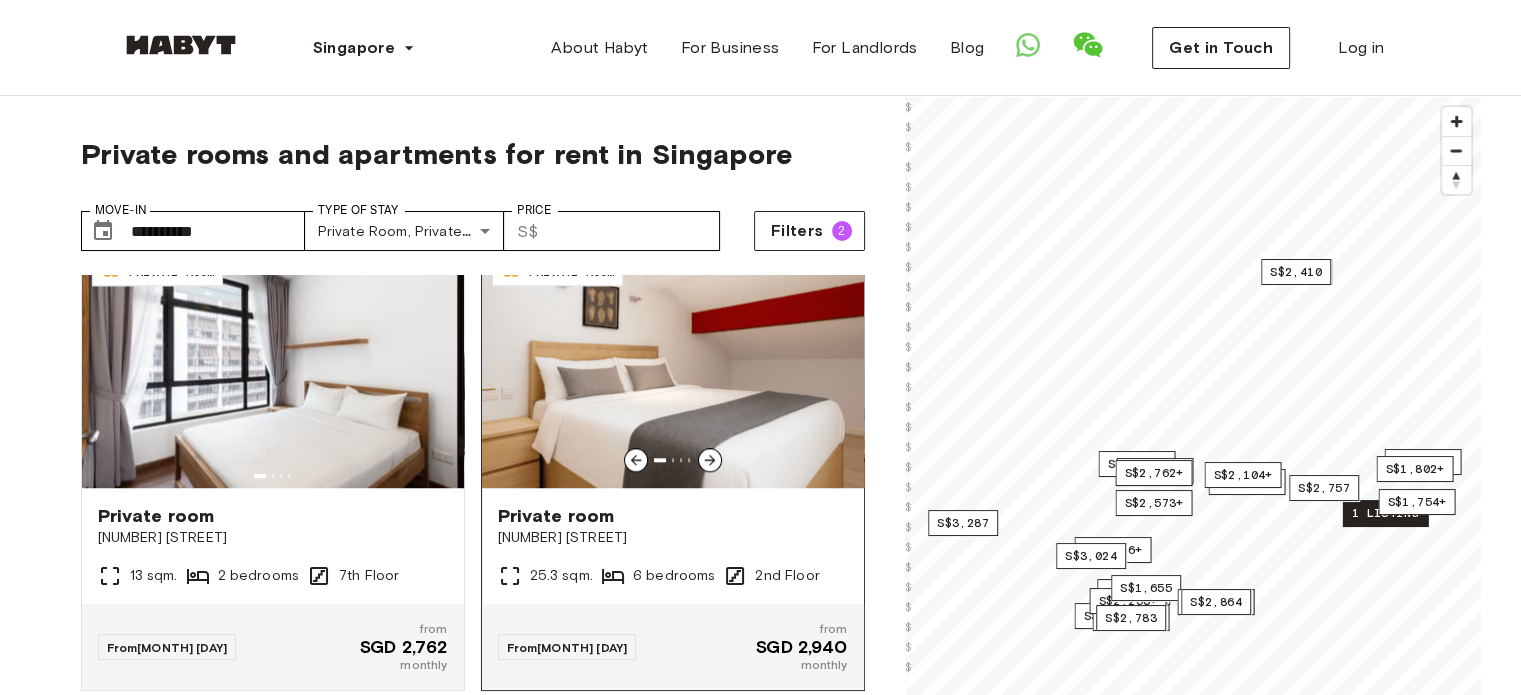 click 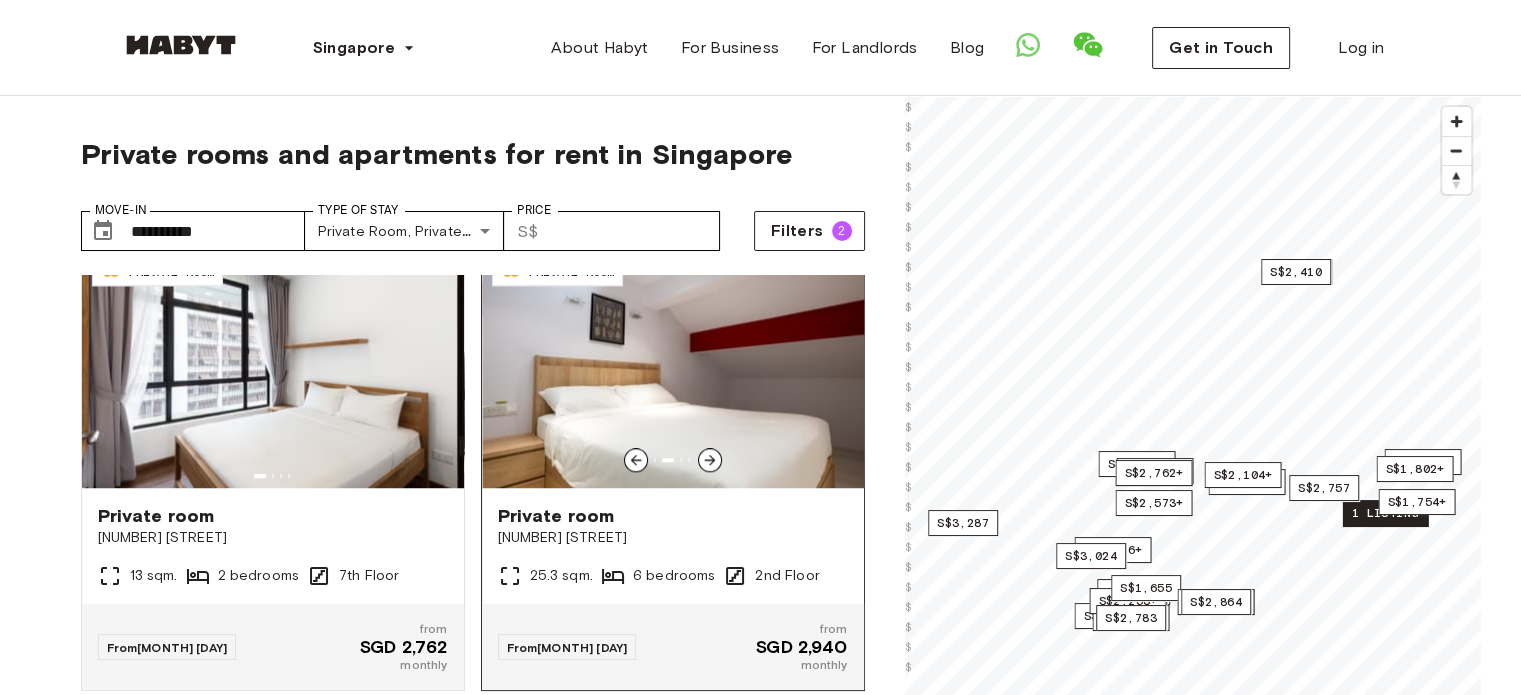 click 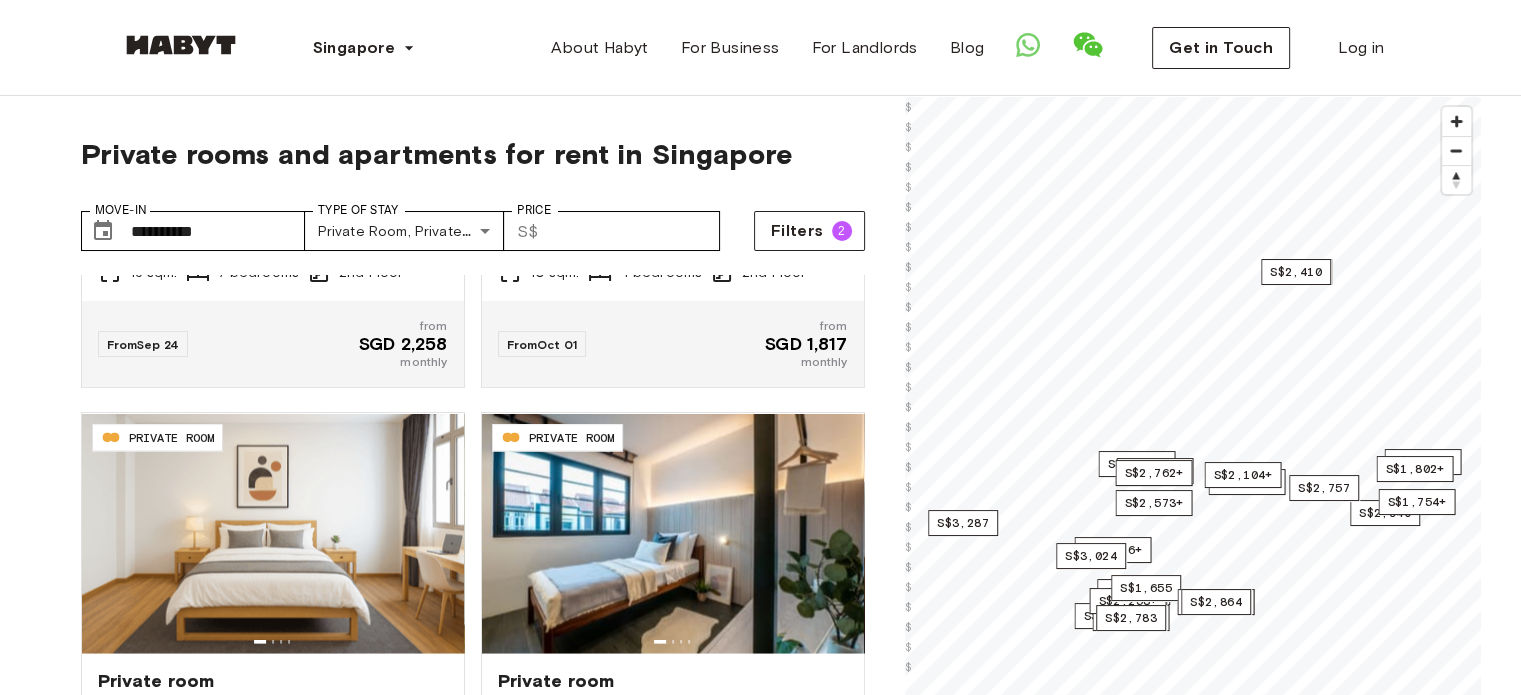 scroll, scrollTop: 4085, scrollLeft: 0, axis: vertical 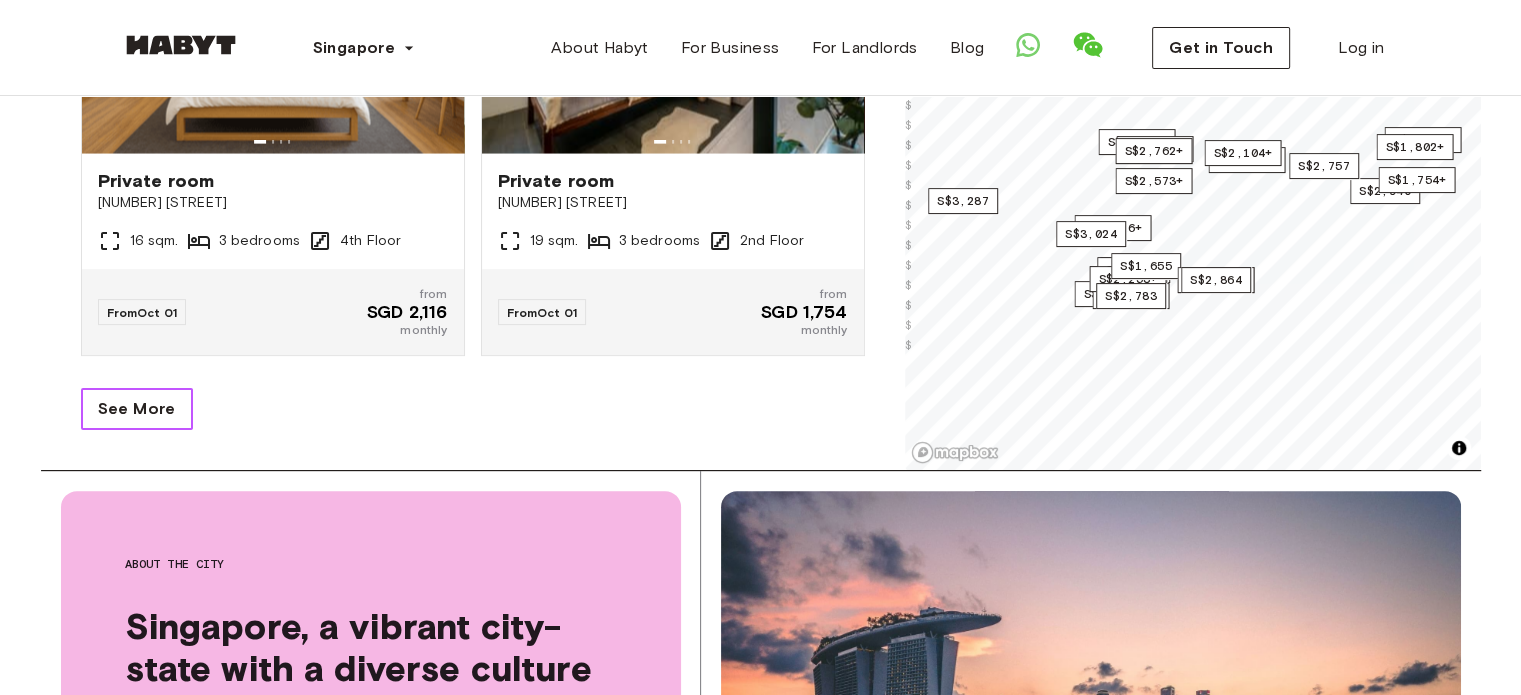 click on "See More" at bounding box center (137, 409) 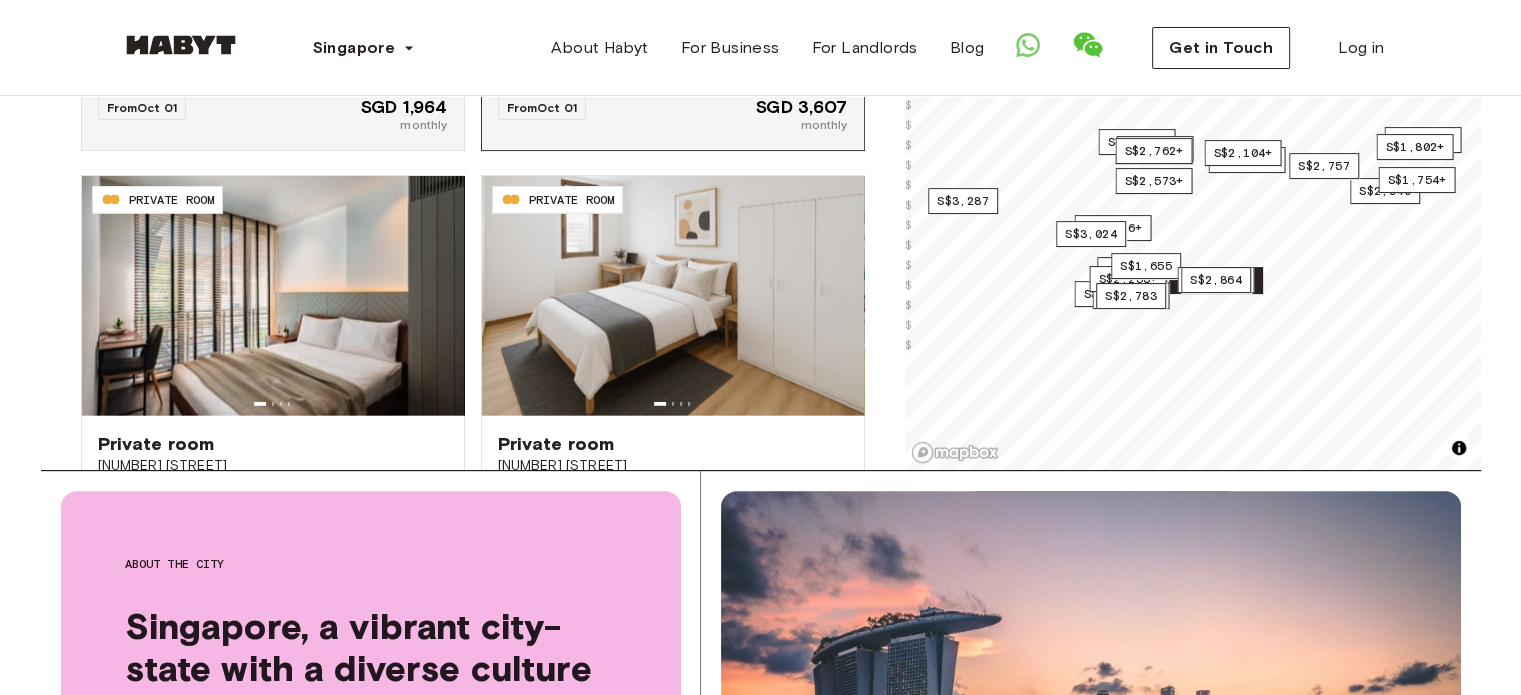 scroll, scrollTop: 4885, scrollLeft: 0, axis: vertical 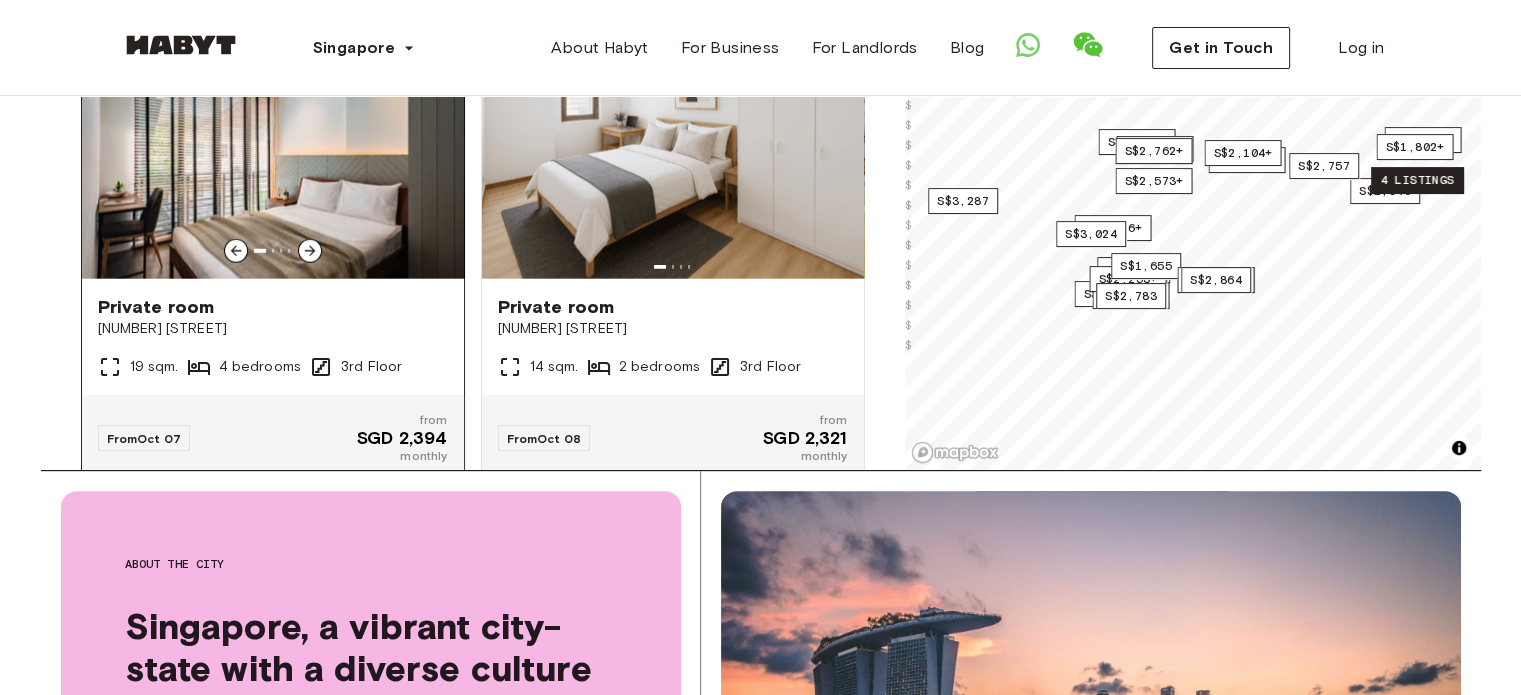 click at bounding box center (273, 159) 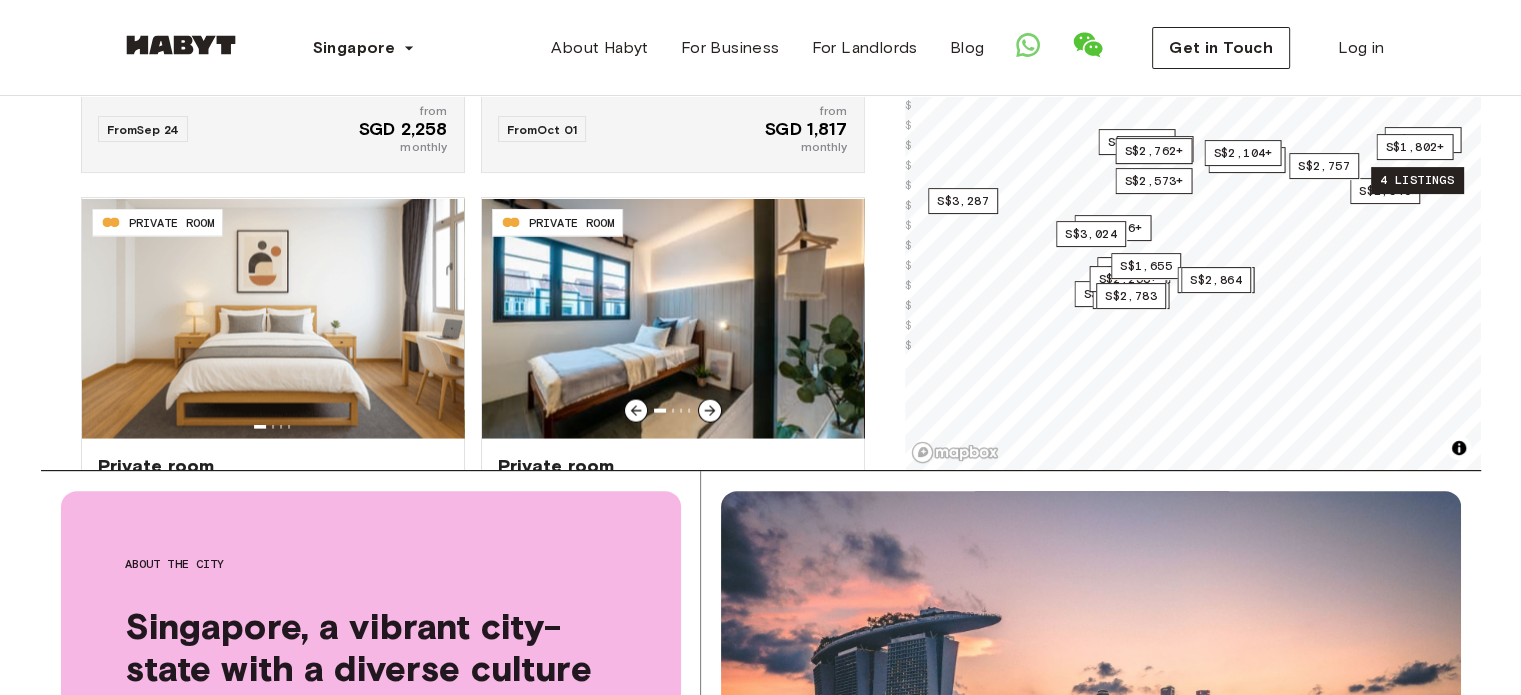 scroll, scrollTop: 3785, scrollLeft: 0, axis: vertical 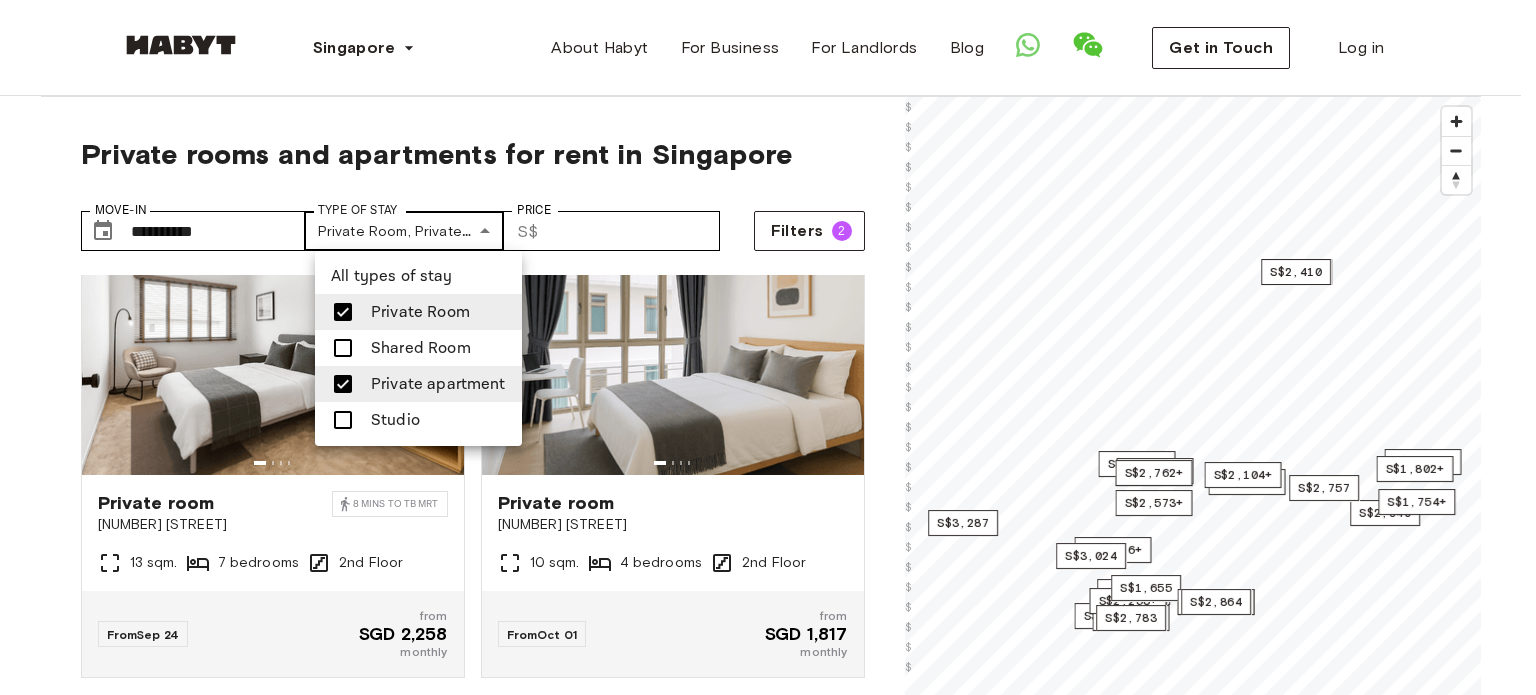 click on "[NUMBER] [STREET]" at bounding box center (768, 2293) 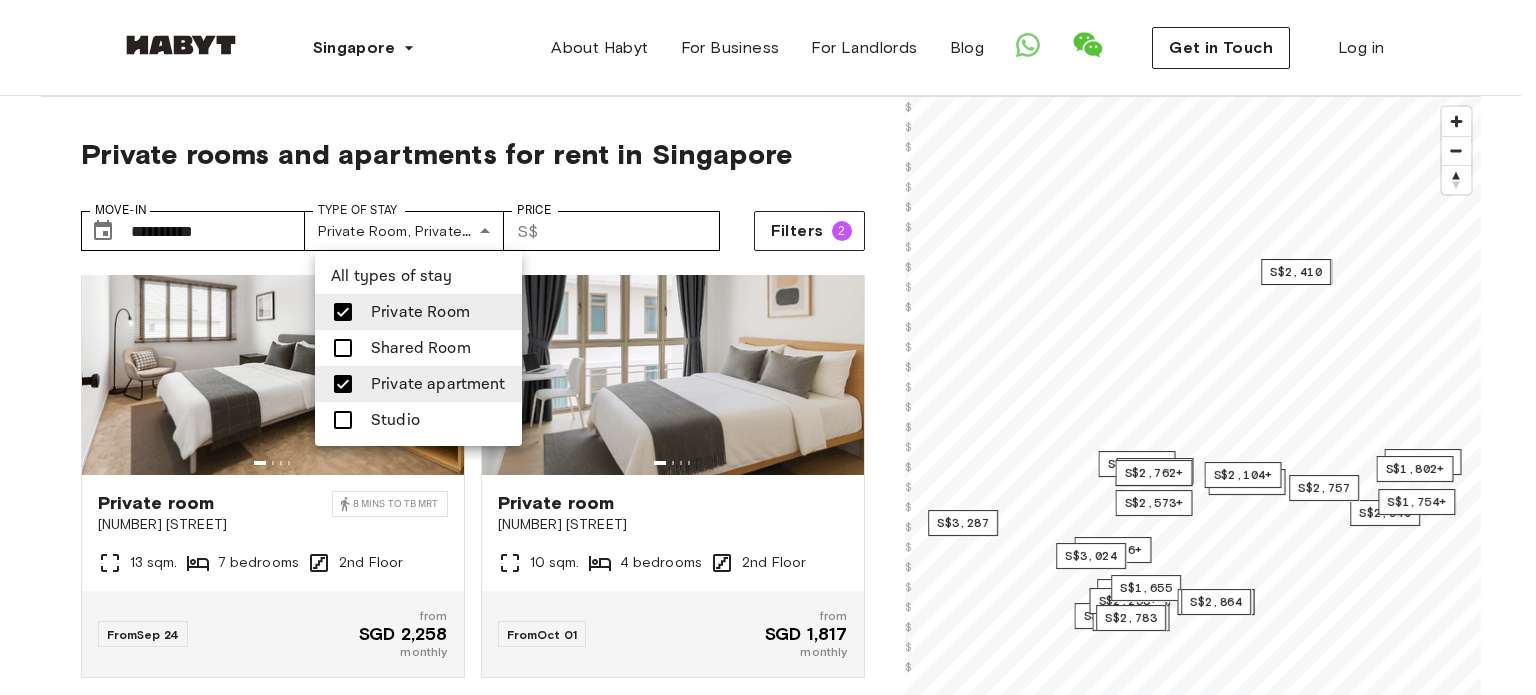 click at bounding box center [343, 312] 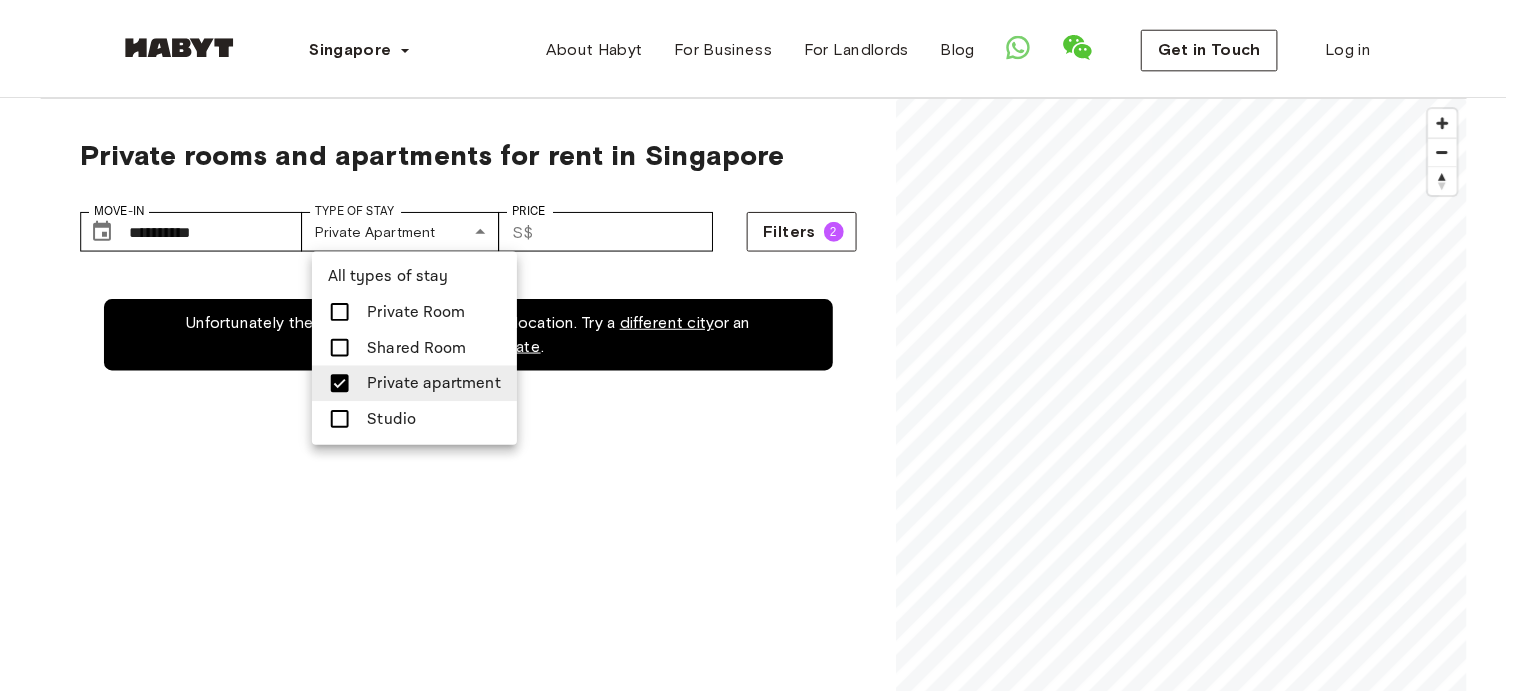 scroll, scrollTop: 0, scrollLeft: 0, axis: both 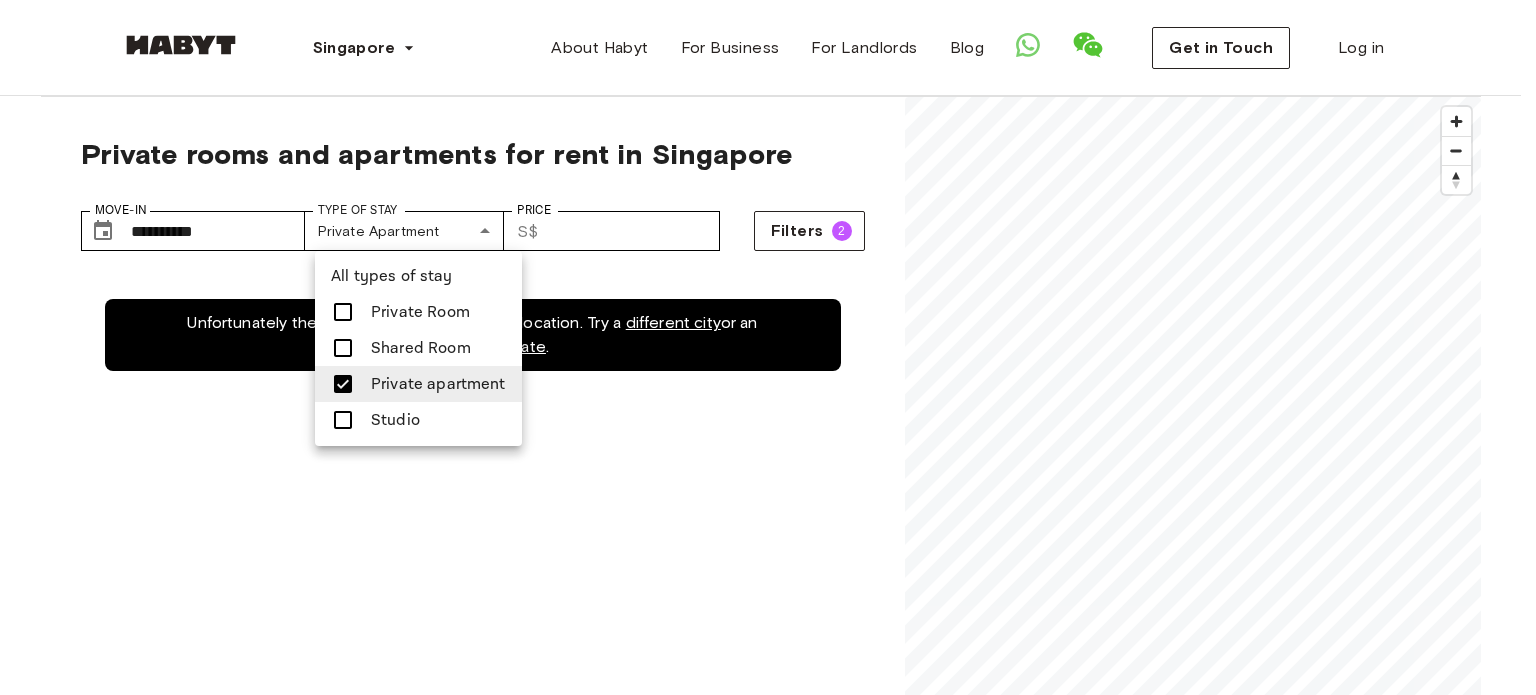 click at bounding box center (768, 347) 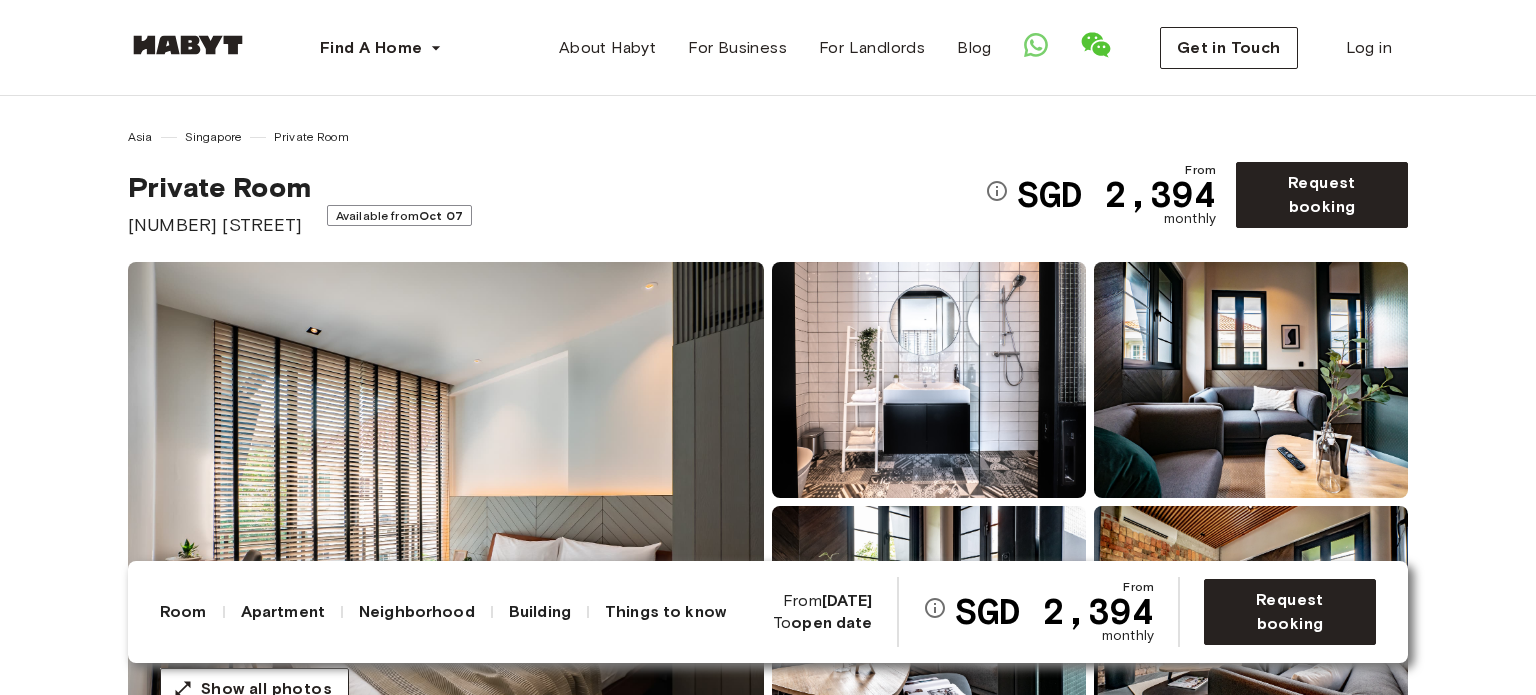 scroll, scrollTop: 0, scrollLeft: 0, axis: both 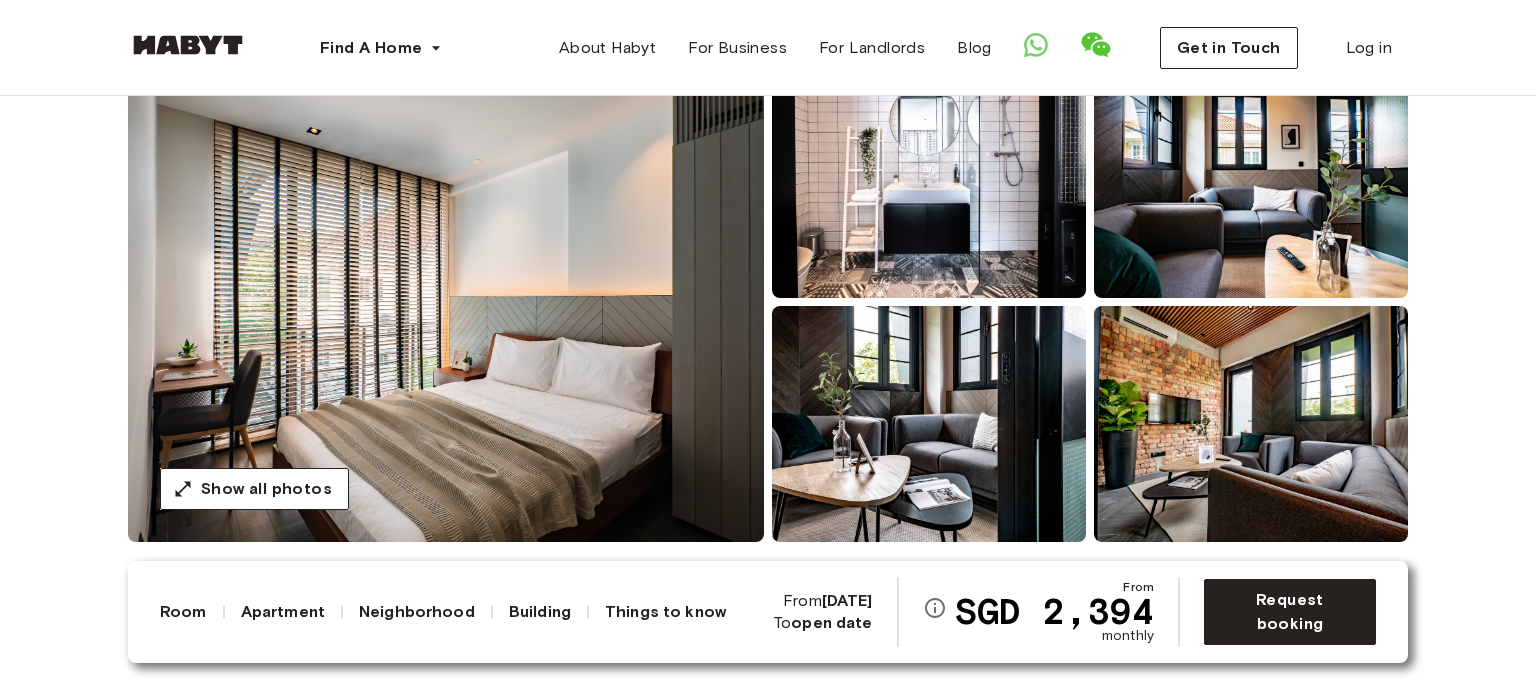 click at bounding box center (446, 302) 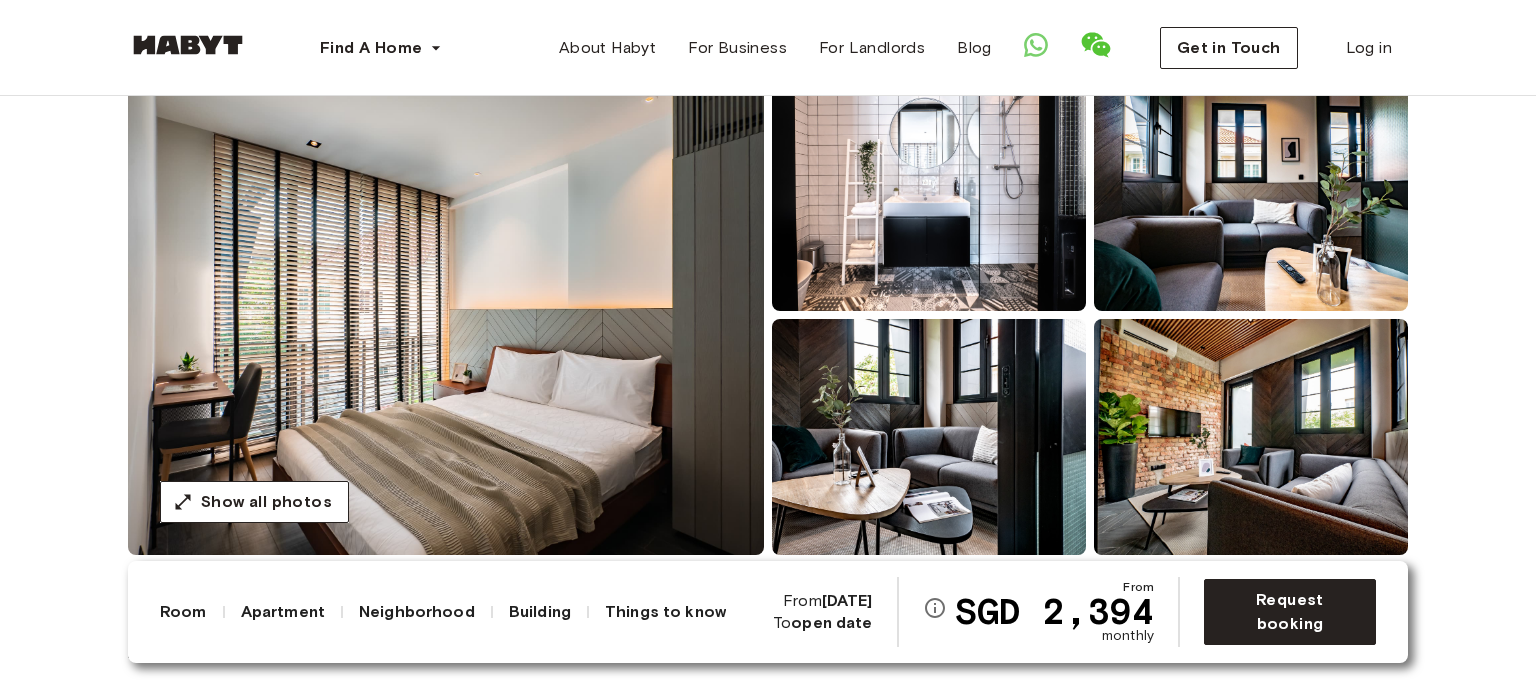 scroll, scrollTop: 200, scrollLeft: 0, axis: vertical 